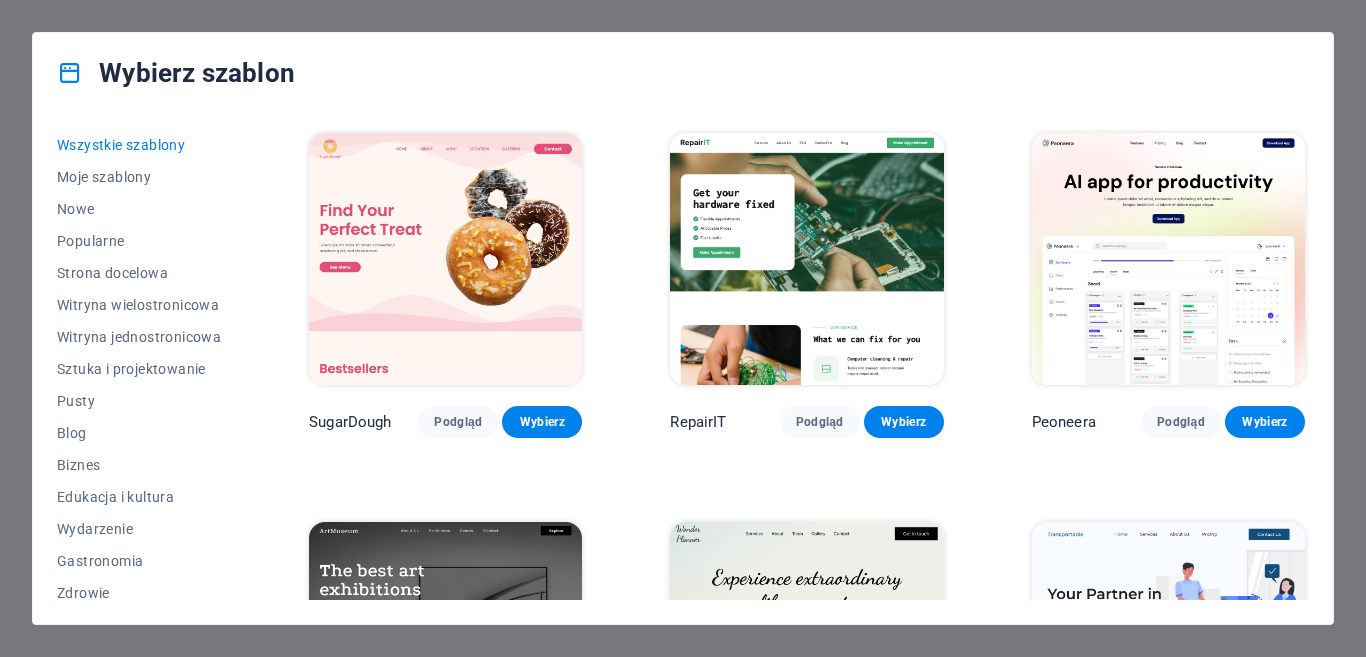scroll, scrollTop: 0, scrollLeft: 0, axis: both 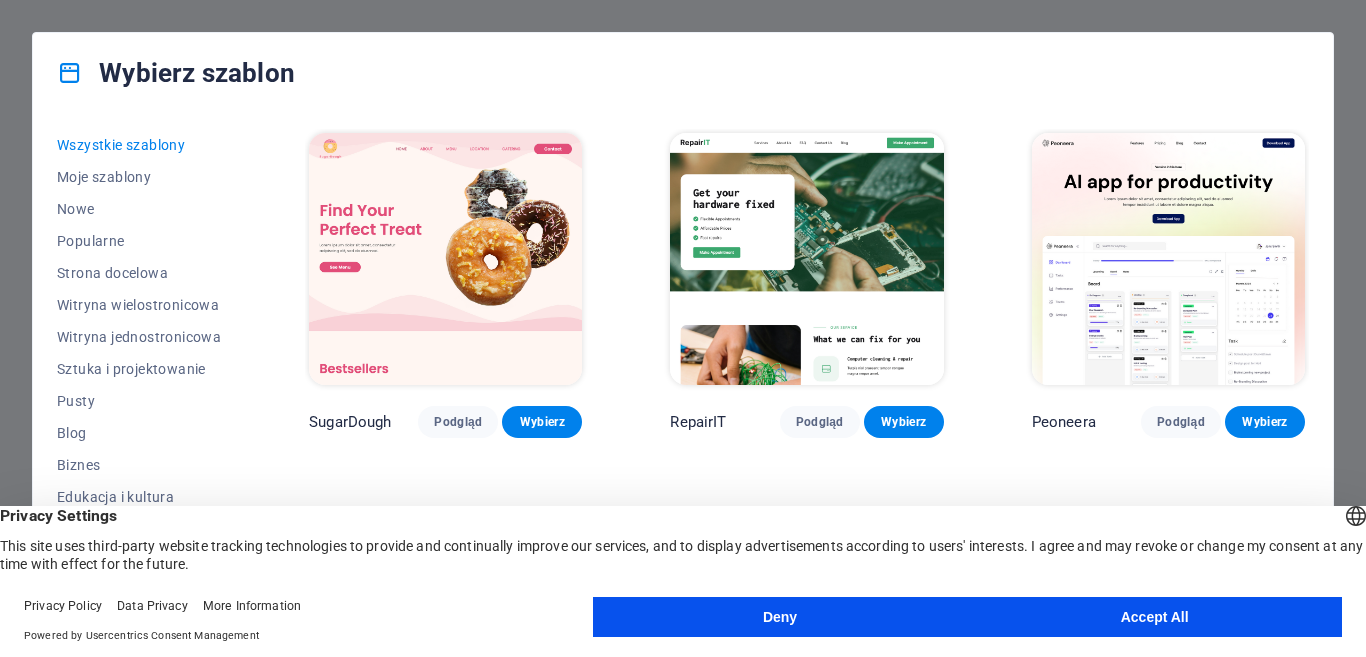 click on "Deny" at bounding box center [780, 617] 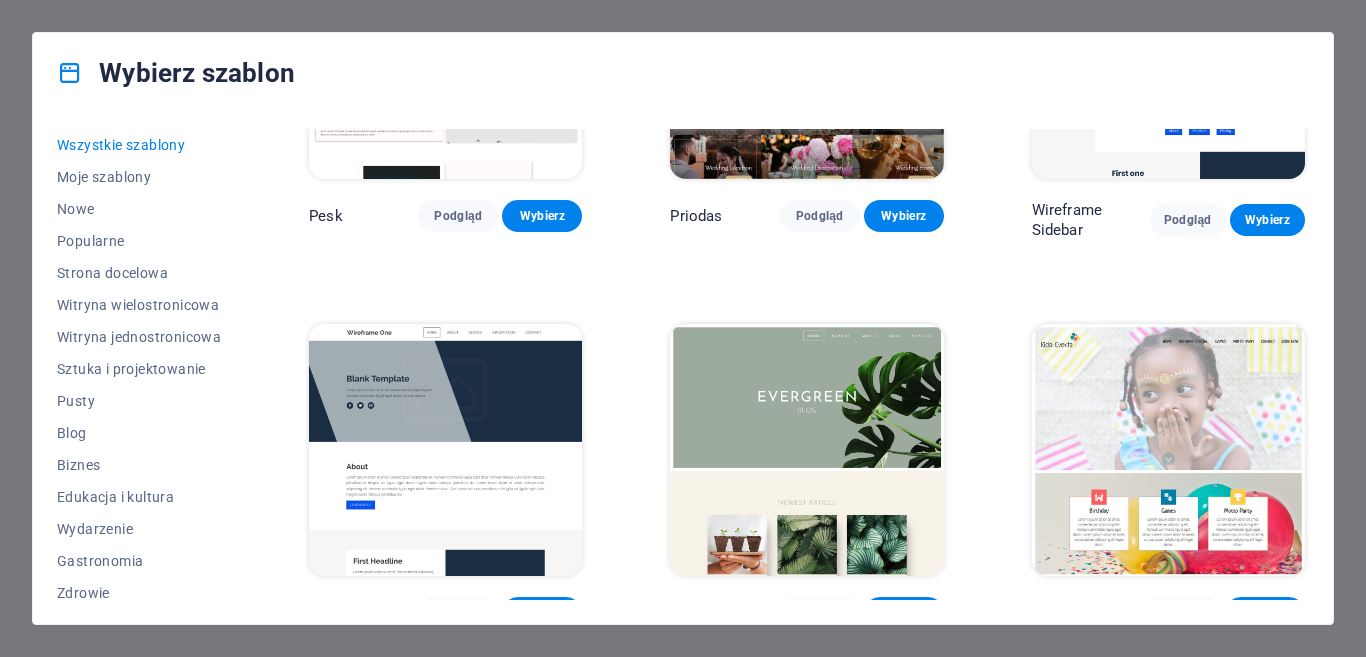 scroll, scrollTop: 6496, scrollLeft: 0, axis: vertical 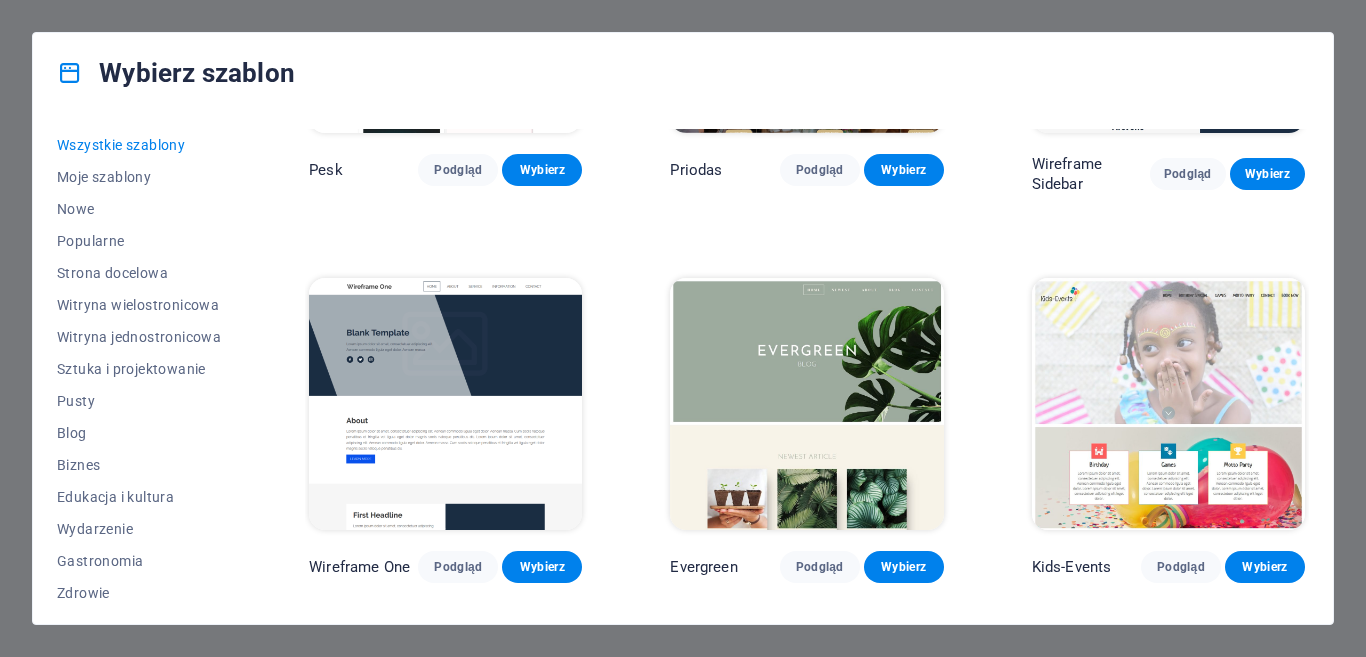 click at bounding box center [445, 404] 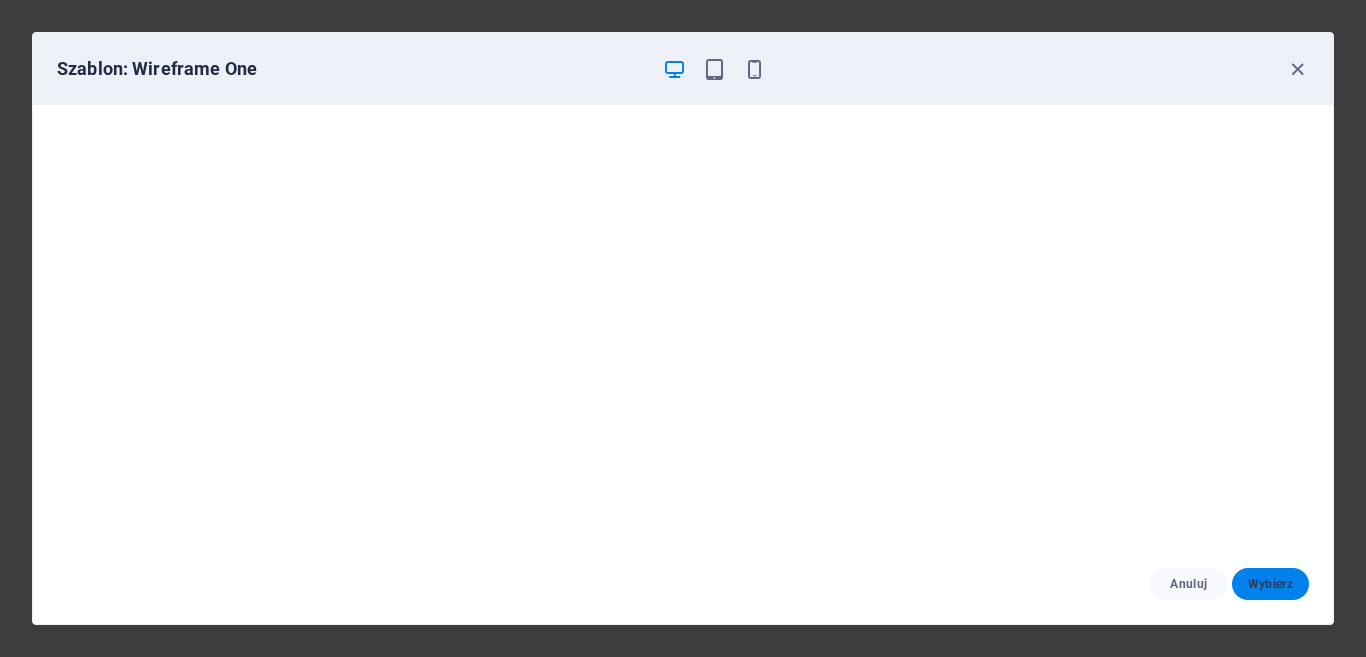 click on "Wybierz" at bounding box center [1270, 584] 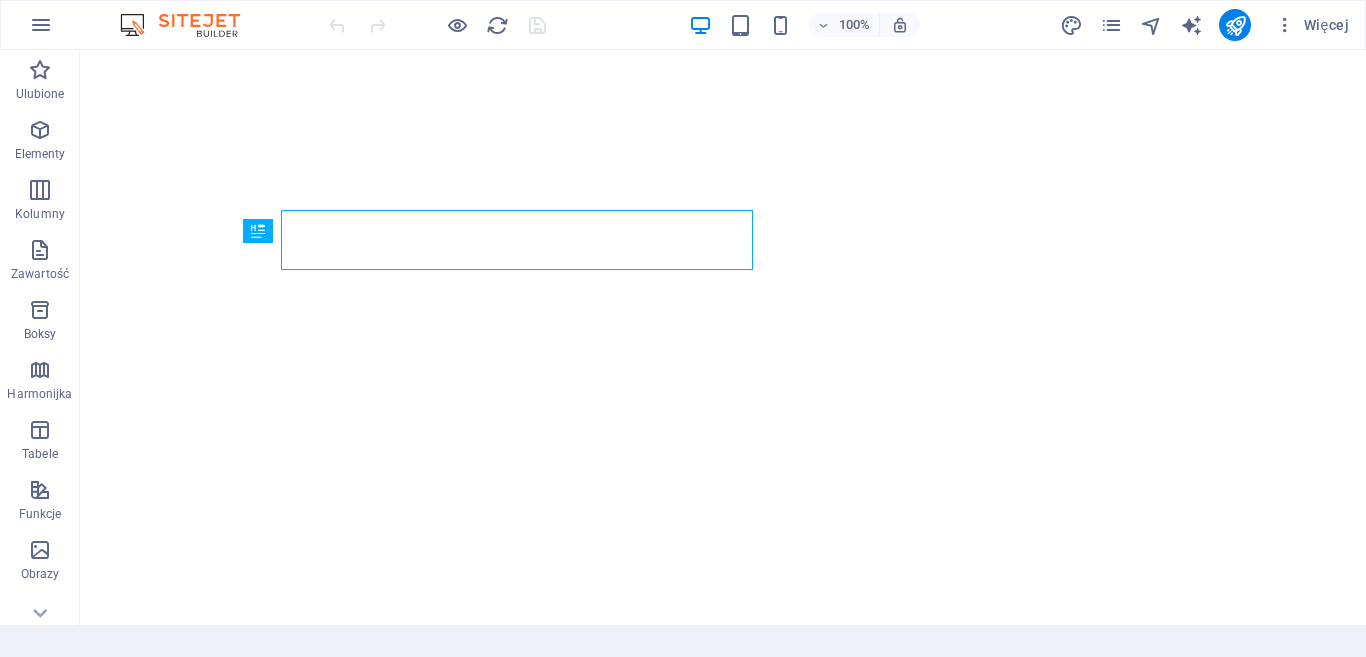 scroll, scrollTop: 0, scrollLeft: 0, axis: both 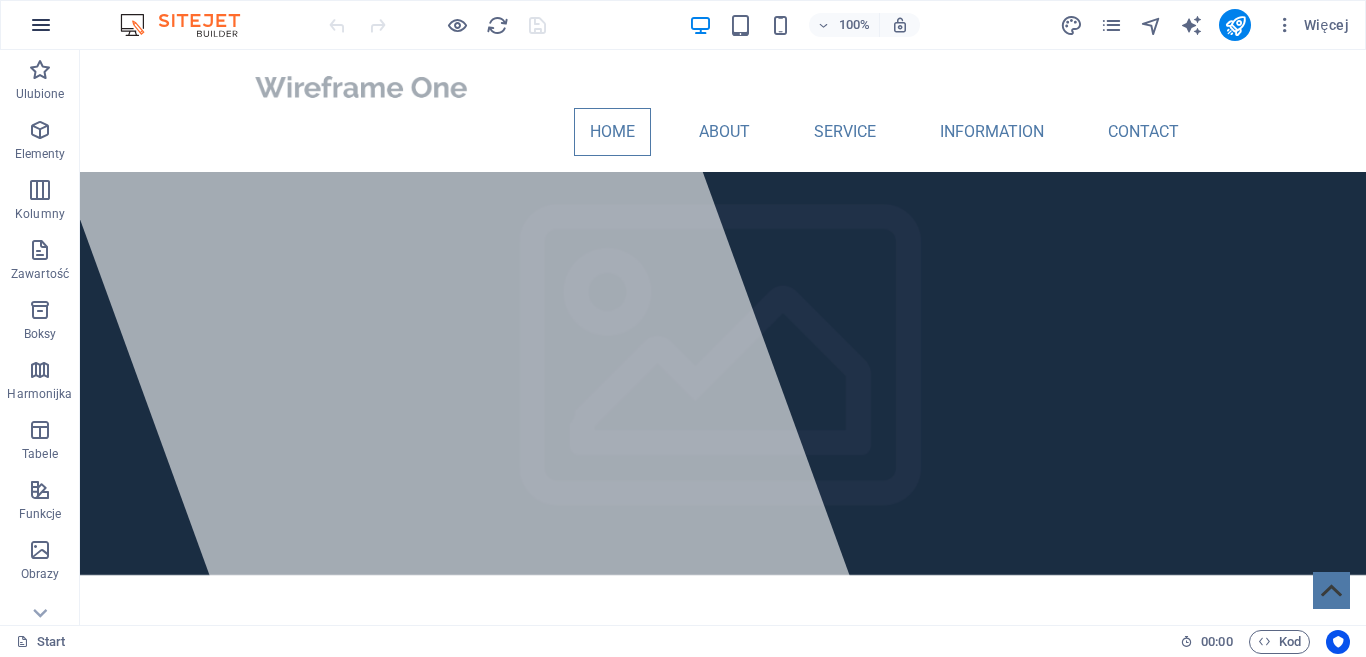 click at bounding box center [41, 25] 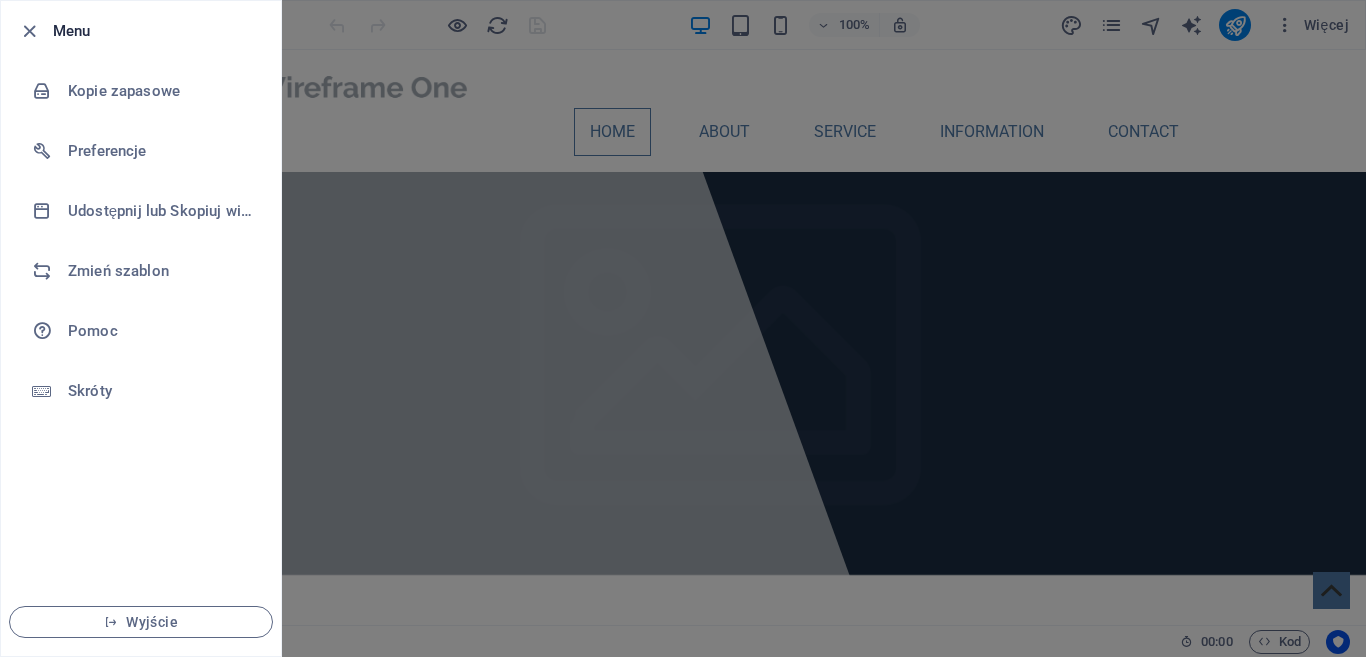 drag, startPoint x: 184, startPoint y: 627, endPoint x: 643, endPoint y: 587, distance: 460.73962 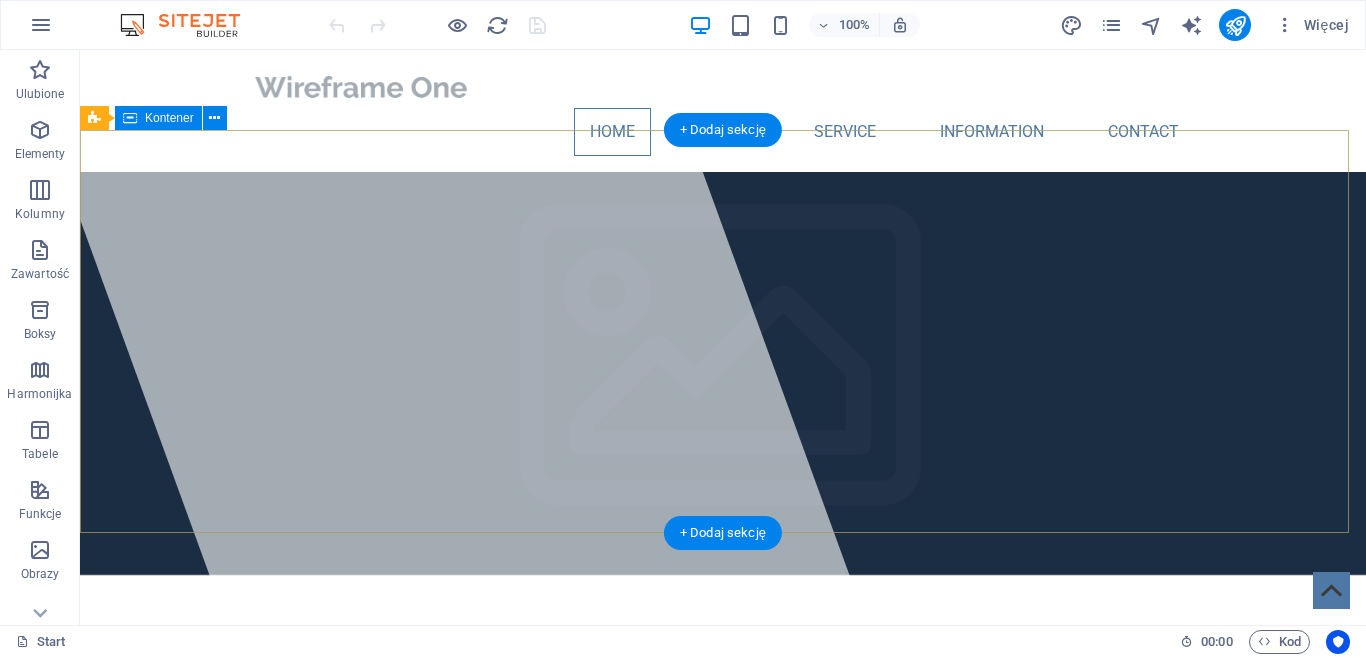 click on "[DOMAIN] Lorem ipsum dolor sit amet, consectetuer adipiscing elit. Aenean commodo ligula eget dolor. Aenean massa." at bounding box center (723, 787) 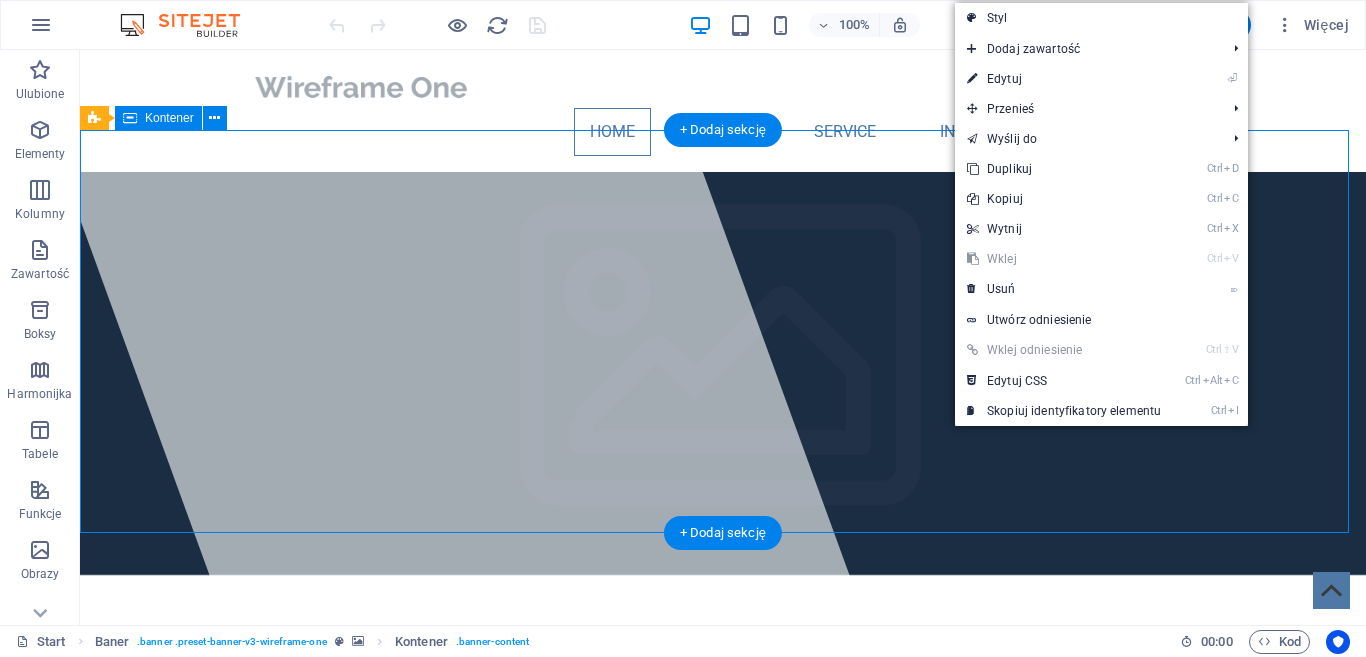 click on "[DOMAIN] Lorem ipsum dolor sit amet, consectetuer adipiscing elit. Aenean commodo ligula eget dolor. Aenean massa." at bounding box center [723, 787] 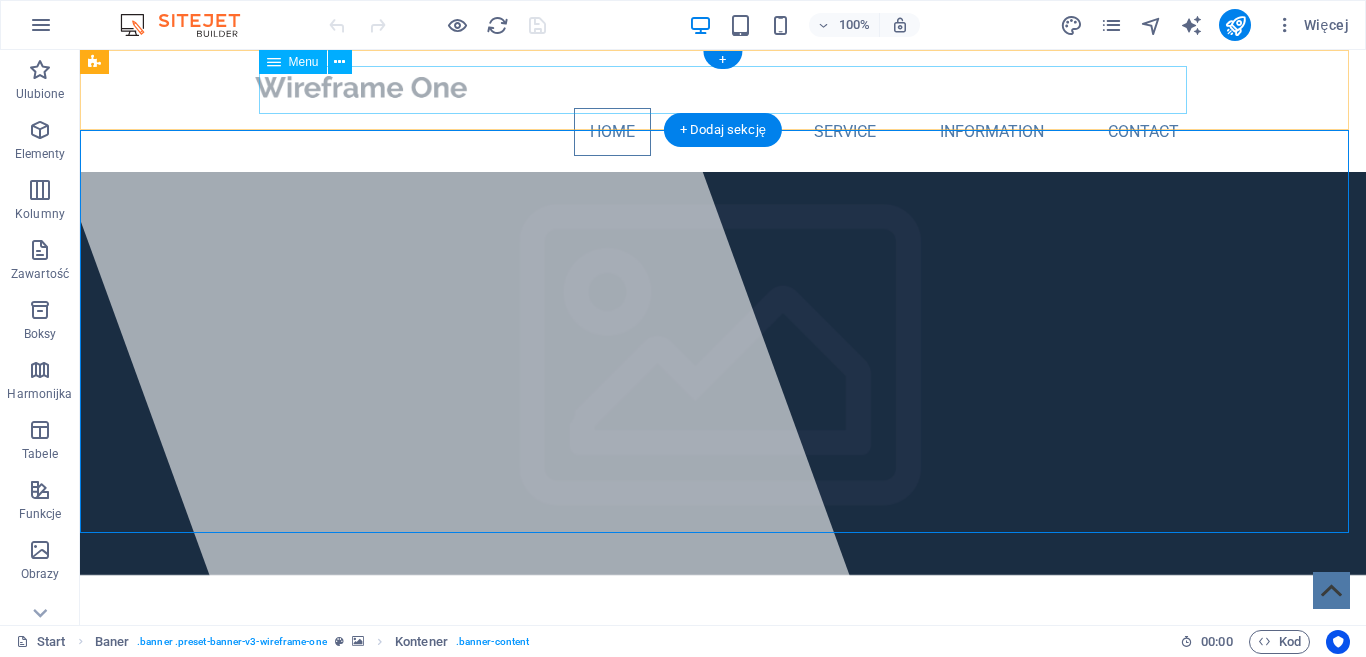 click on "Home About Service Information Contact" at bounding box center (723, 132) 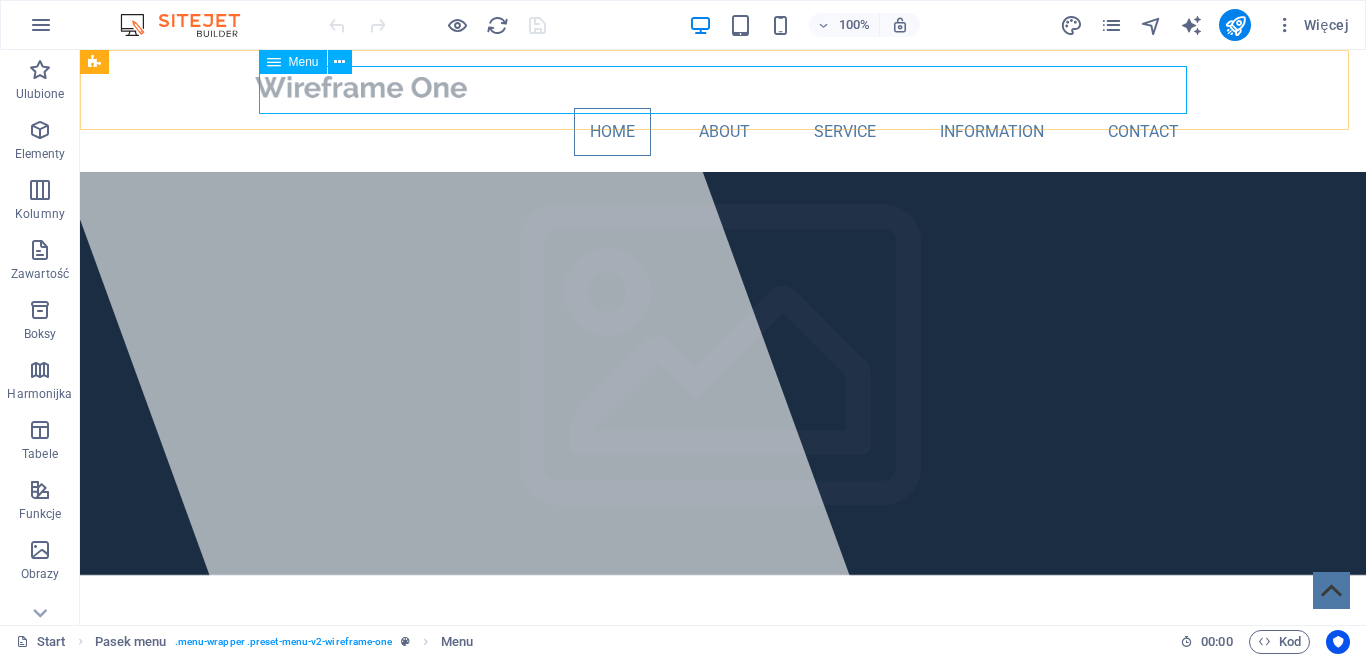click on "Menu" at bounding box center (293, 62) 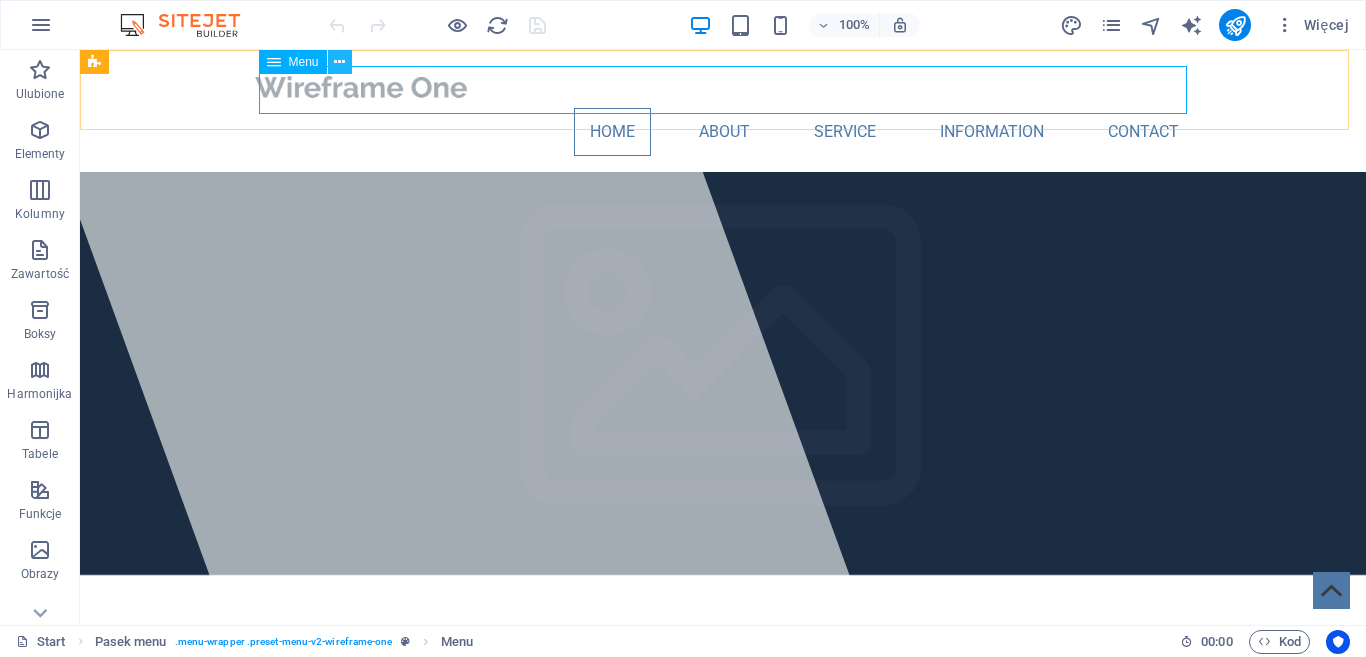 click at bounding box center [339, 62] 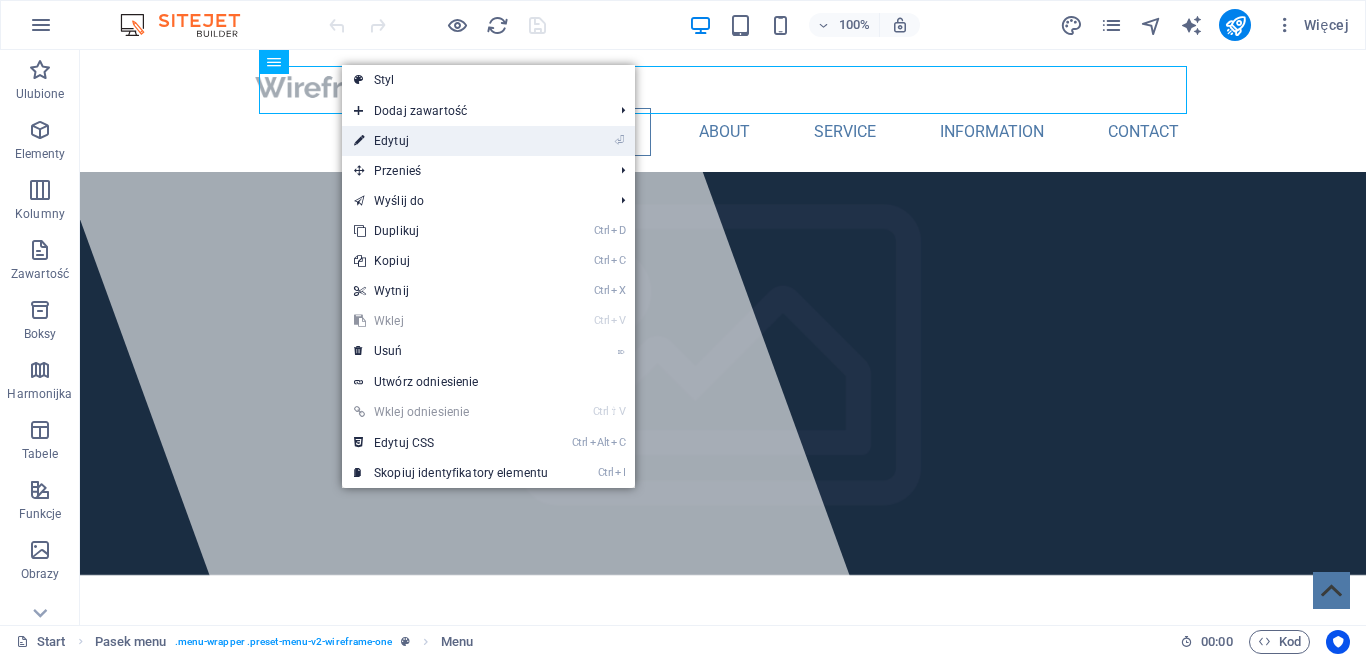 click on "⏎  Edytuj" at bounding box center [451, 141] 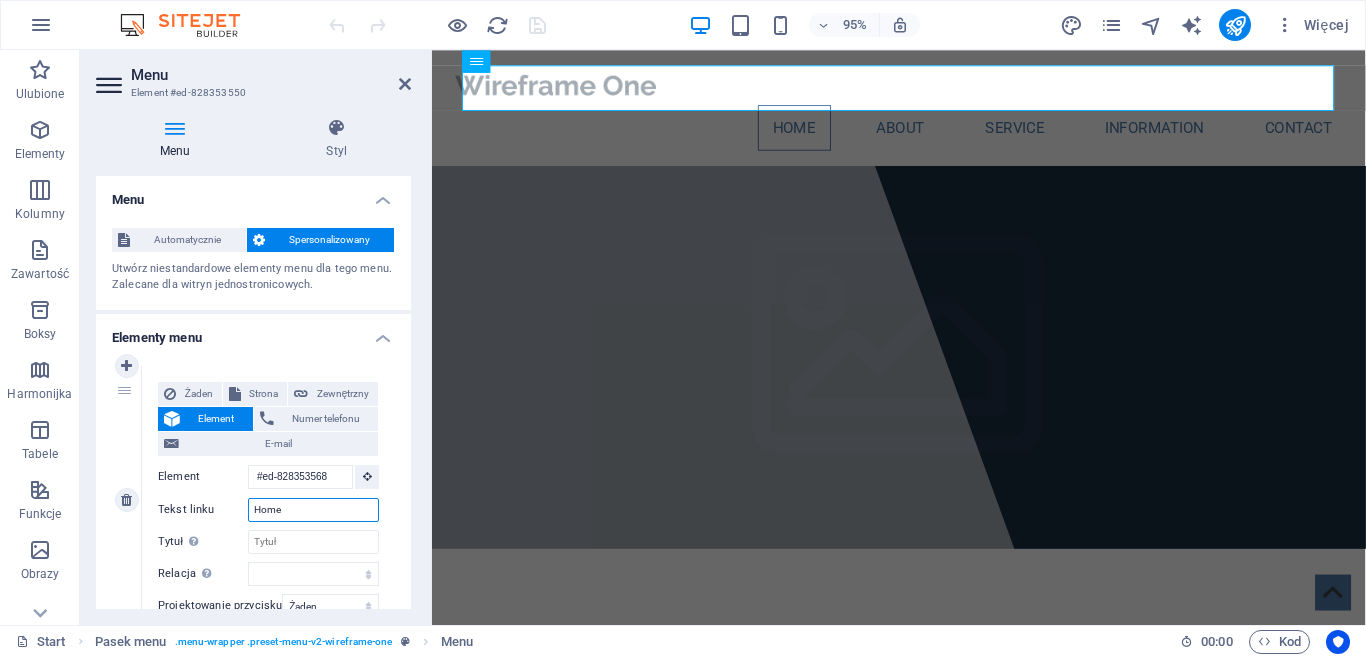 click on "Home" at bounding box center (313, 510) 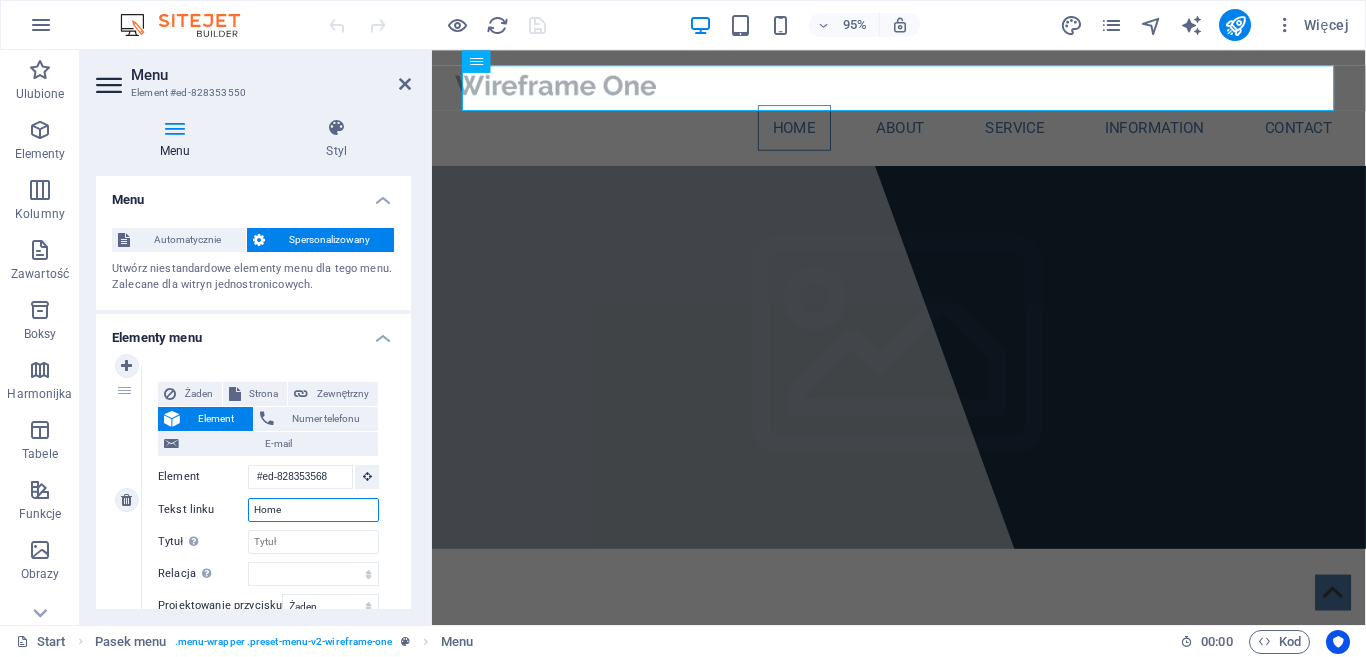 type on "K" 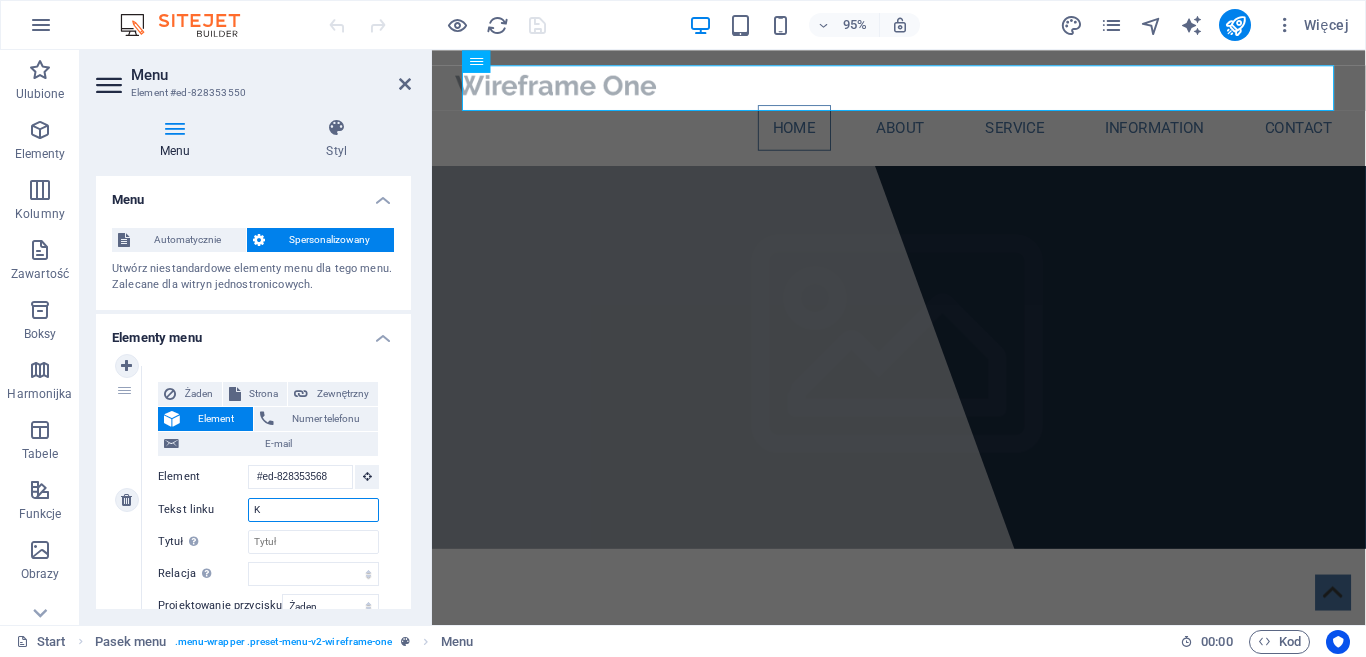 select 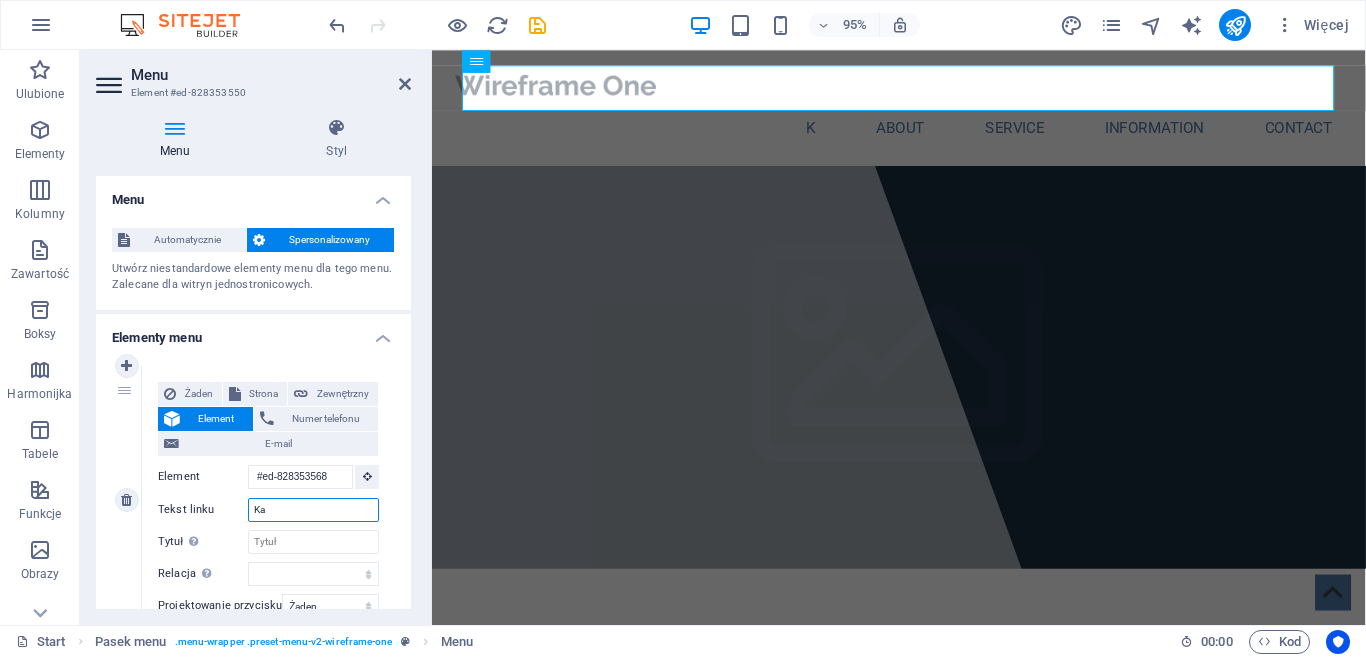 type on "Kan" 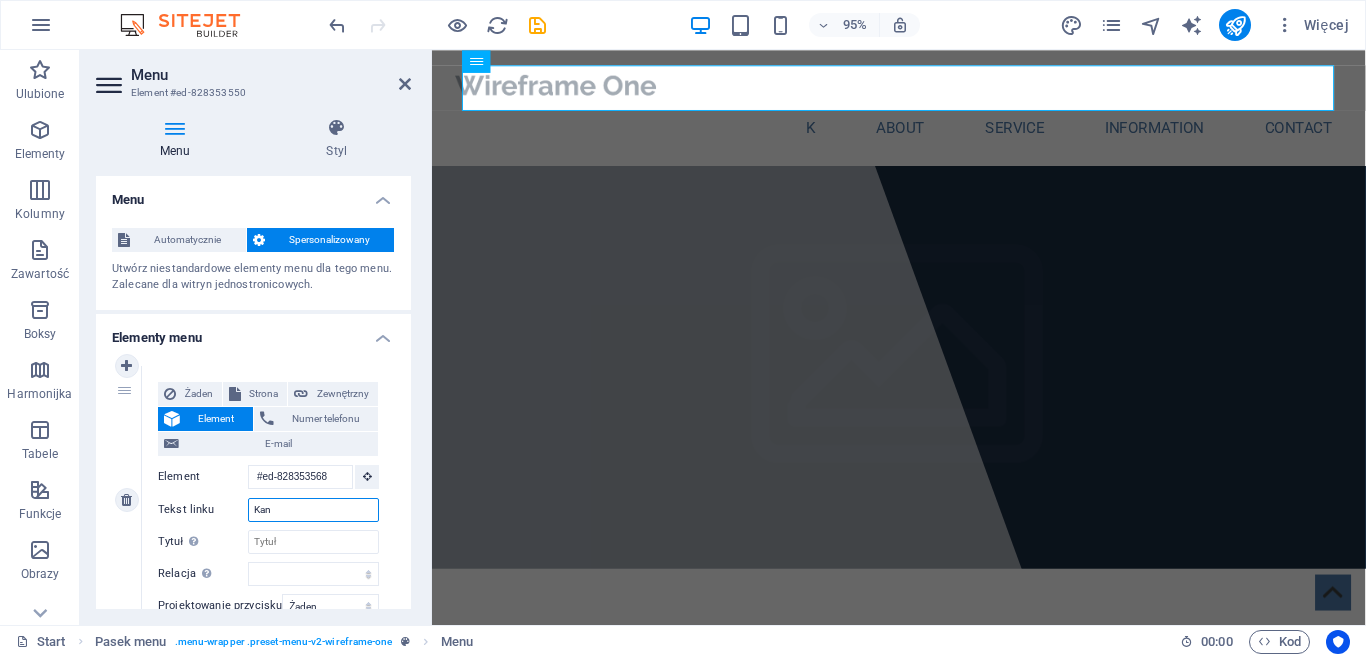 select 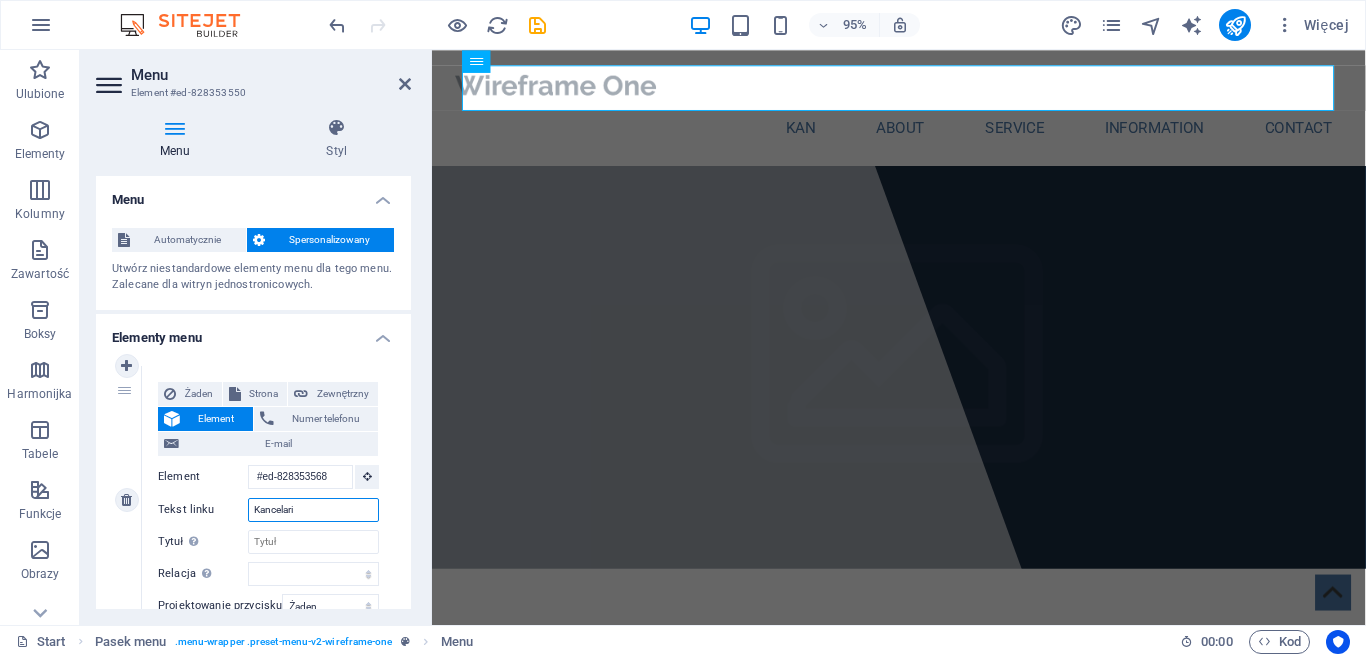 type on "Kancelaria" 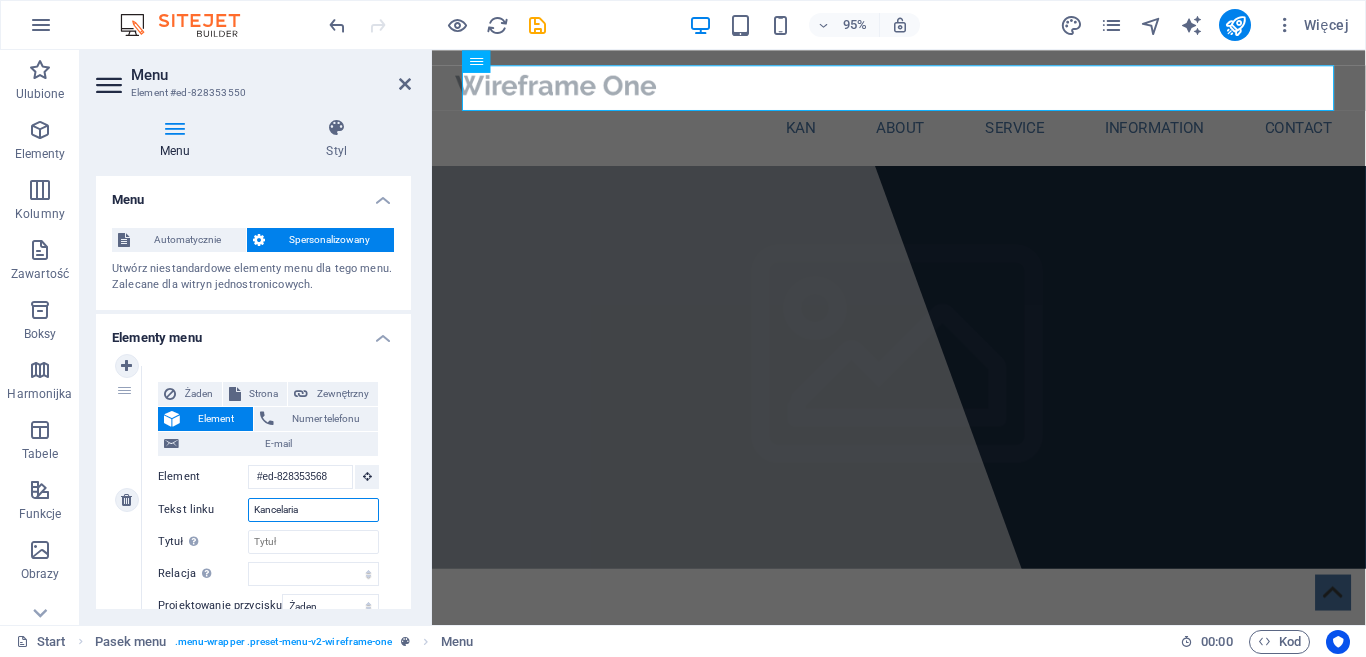 select 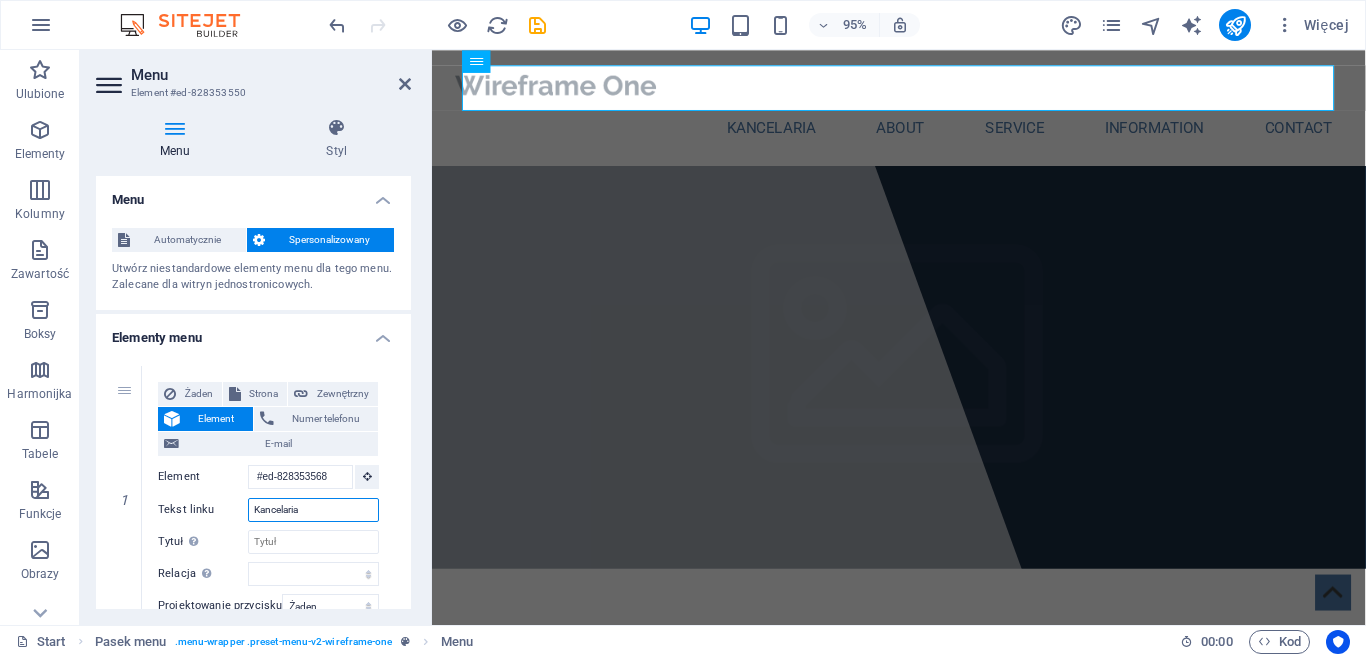 type on "Kancelaria" 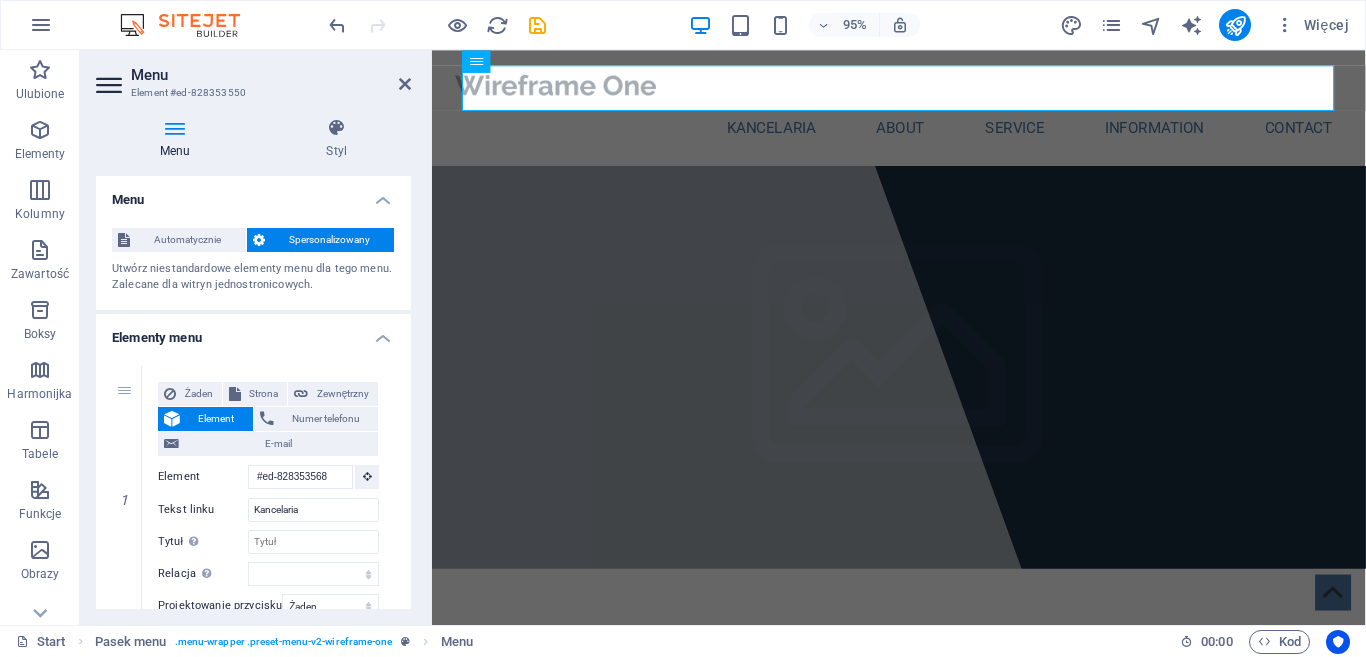 click on "1 [STREET] Zewnętrzny Element Numer telefonu E-mail Strona Start Subpage Legal Notice Privacy Element #[HASH]
URL Numer telefonu E-mail Tekst linku Kancelaria Cel łącza Nowa karta Ta sama karta Nakładka Tytuł Dodatkowy opis linku nie powinien być taki sam jak treść linku. Tytuł jest najczęściej wyświetlany jako tekst podpowiedzi po najechaniu myszką nad element. Jeśli nie jesteś pewien, pozostaw puste. Relacja Ustawia  powiązanie tego łącza z celem łącza . Na przykład wartość „nofollow” instruuje wyszukiwarki, aby nie podążały za linkiem. Można pozostawić puste. alternate author bookmark external help license next nofollow noreferrer noopener prev search tag Projektowanie przycisku Żaden Domyślny Nadrzędny Podrzędny 2 Żaden Strona Zewnętrzny Element Numer telefonu E-mail Strona Start Subpage Legal Notice Privacy Element
URL /#about Numer telefonu E-mail Tekst linku About Cel łącza Nowa karta Ta sama karta help" at bounding box center (253, 1100) 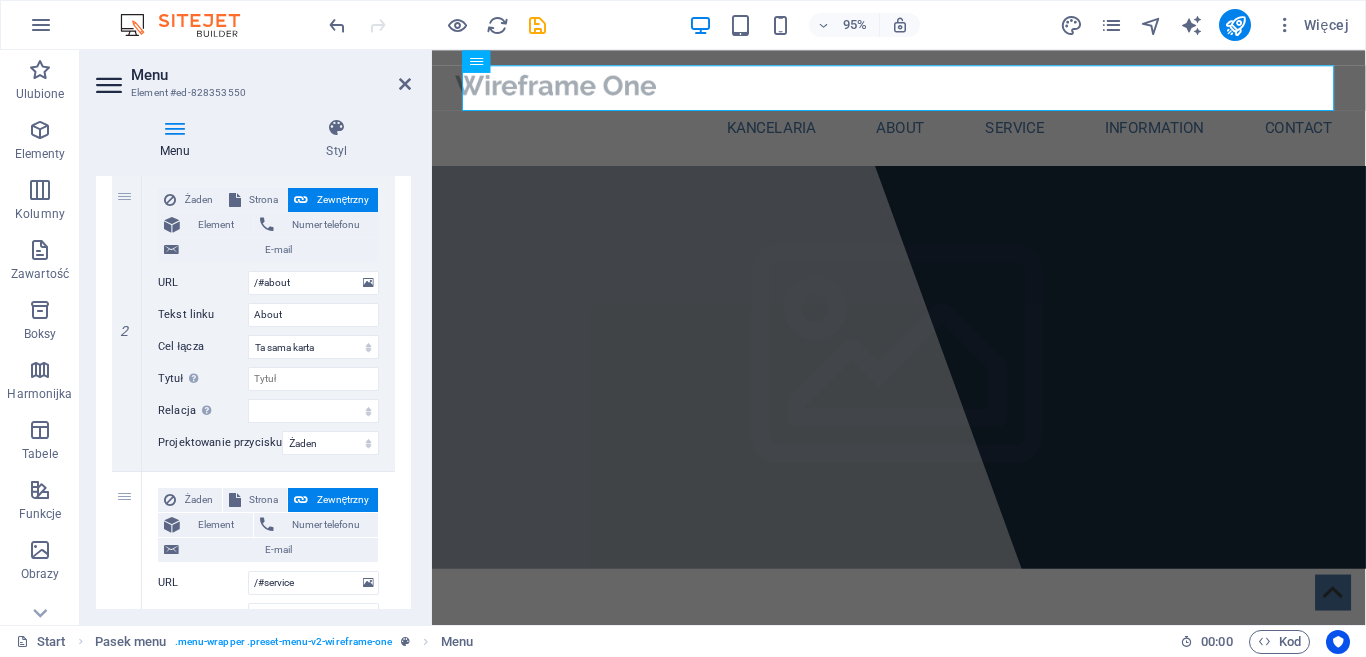 scroll, scrollTop: 470, scrollLeft: 0, axis: vertical 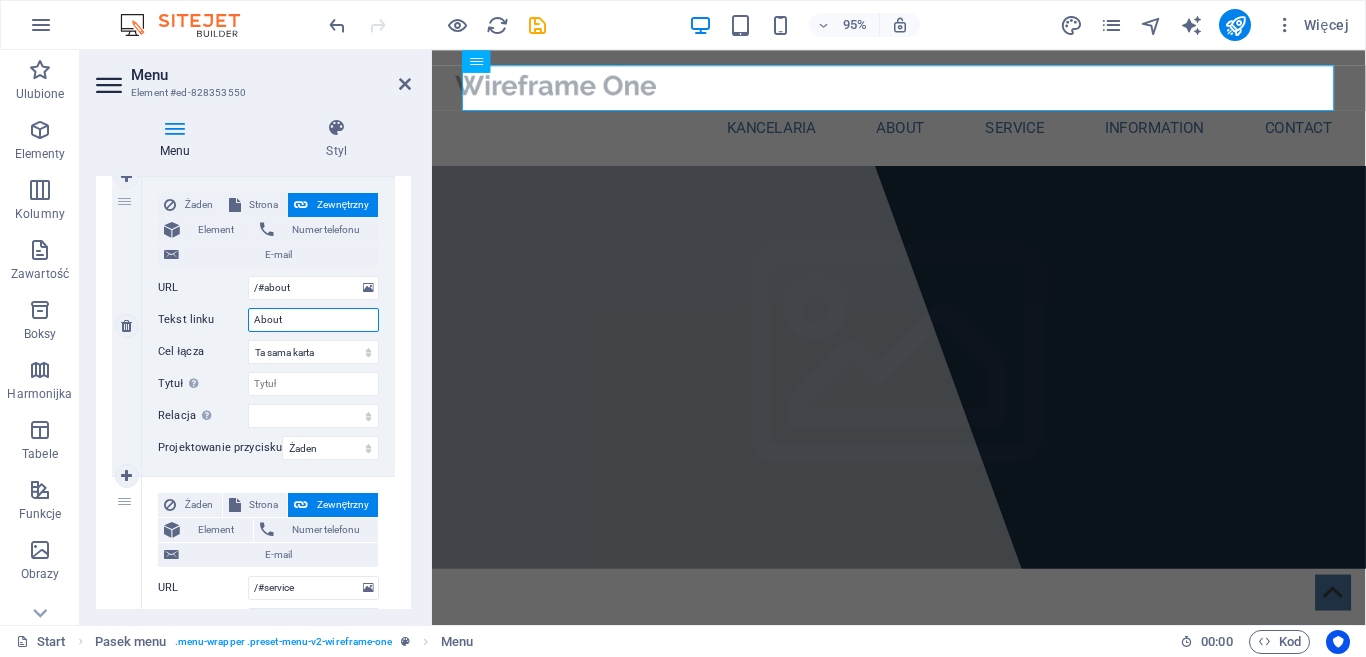 drag, startPoint x: 303, startPoint y: 323, endPoint x: 233, endPoint y: 332, distance: 70.5762 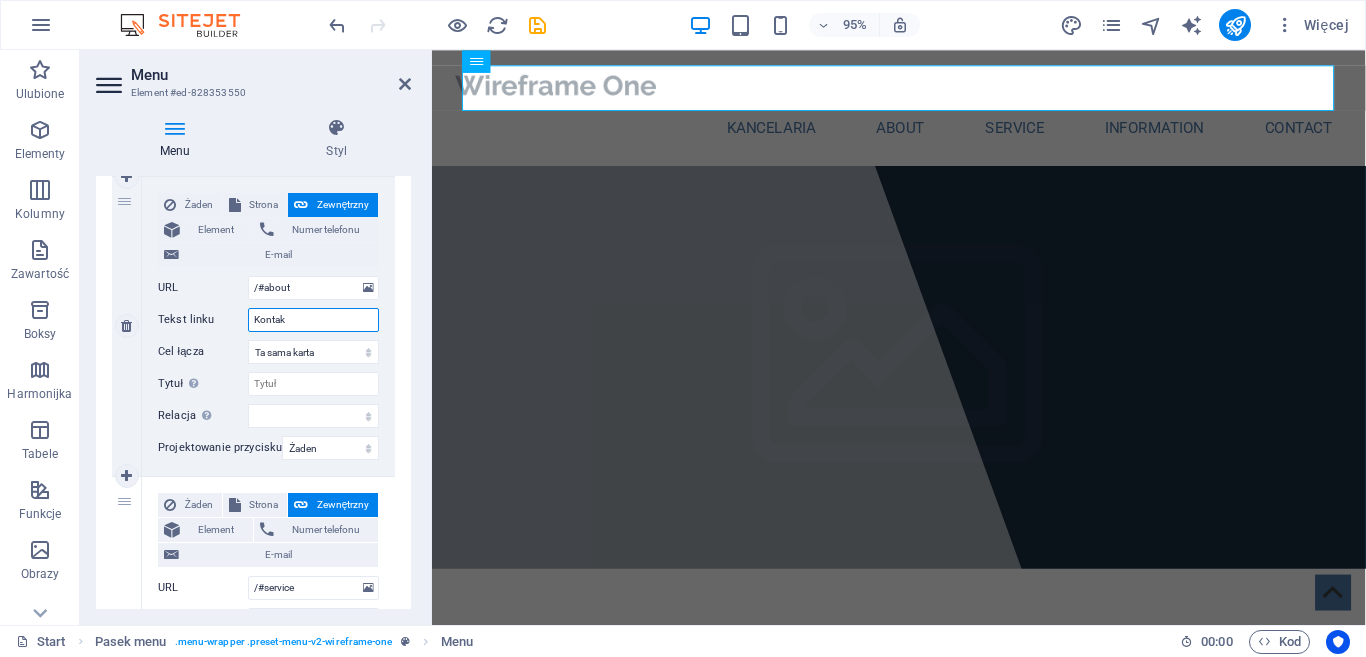type on "Kontakt" 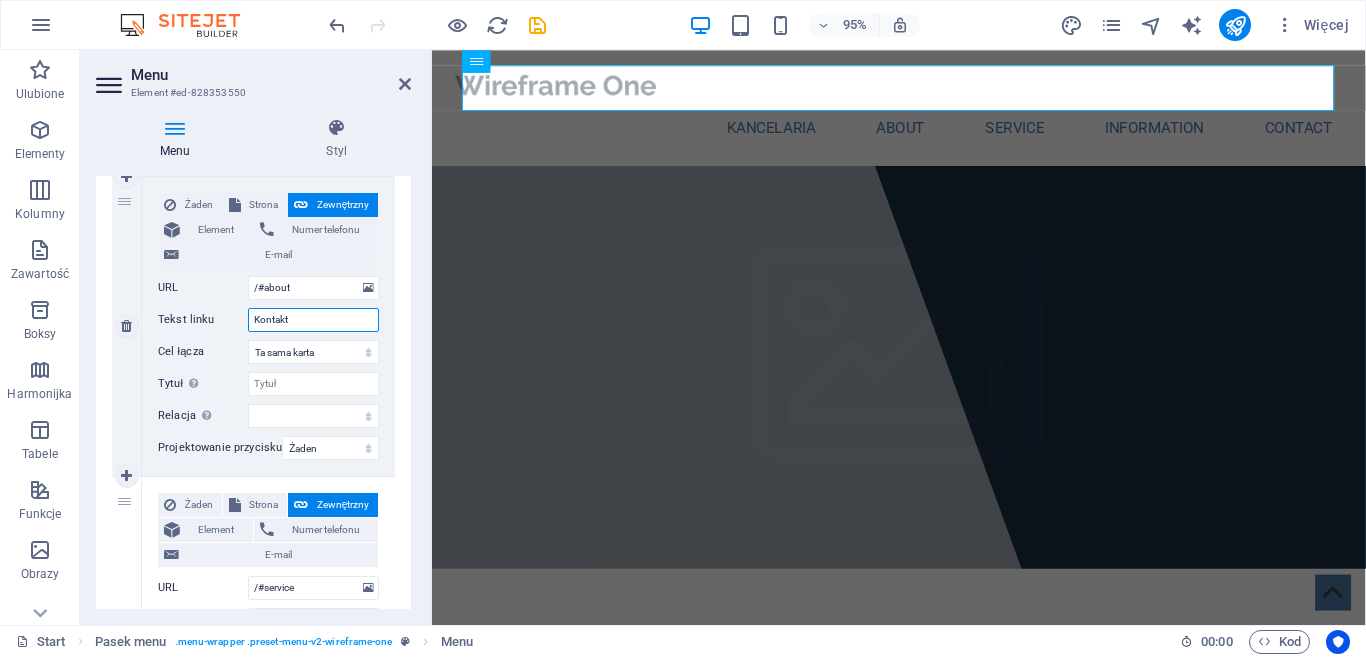 select 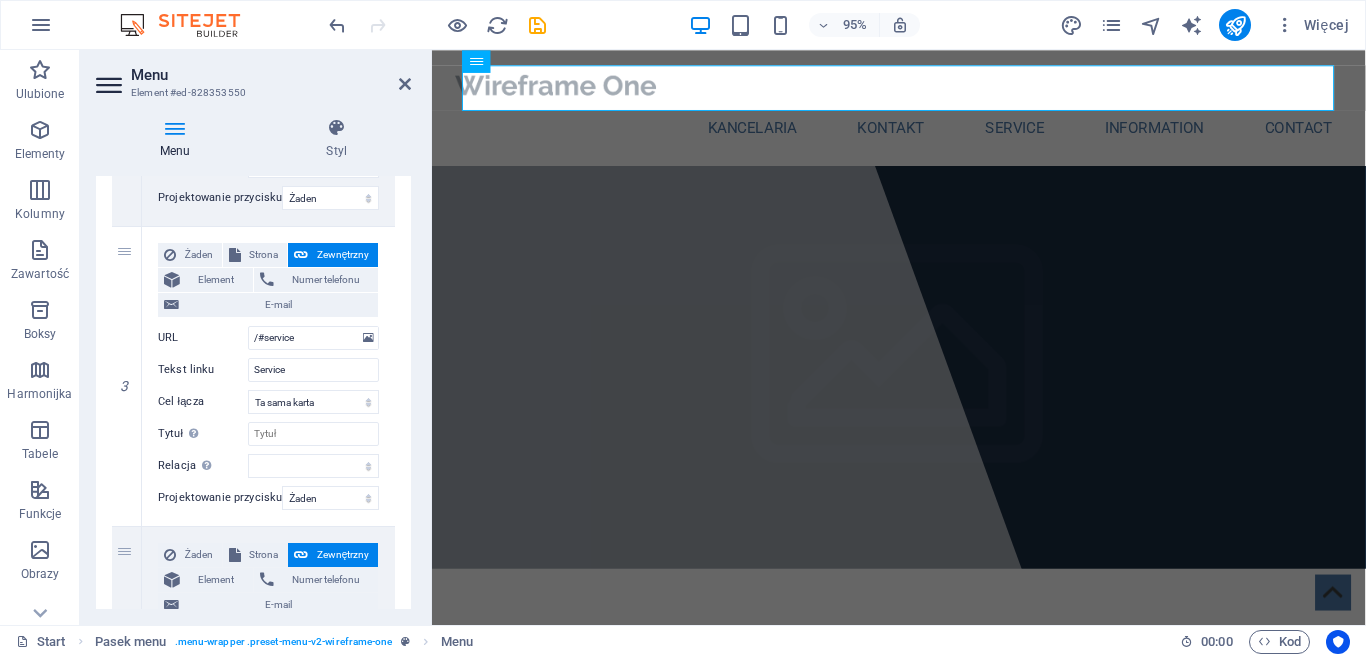 scroll, scrollTop: 716, scrollLeft: 0, axis: vertical 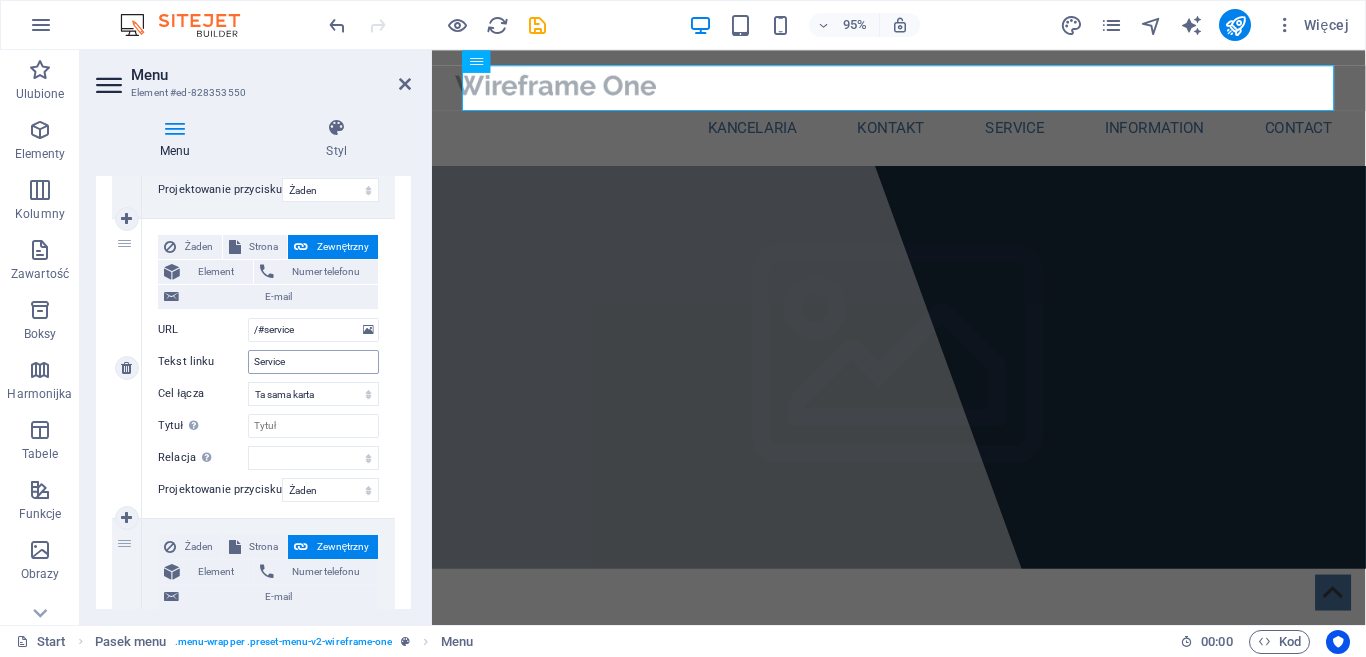 type on "Kontakt" 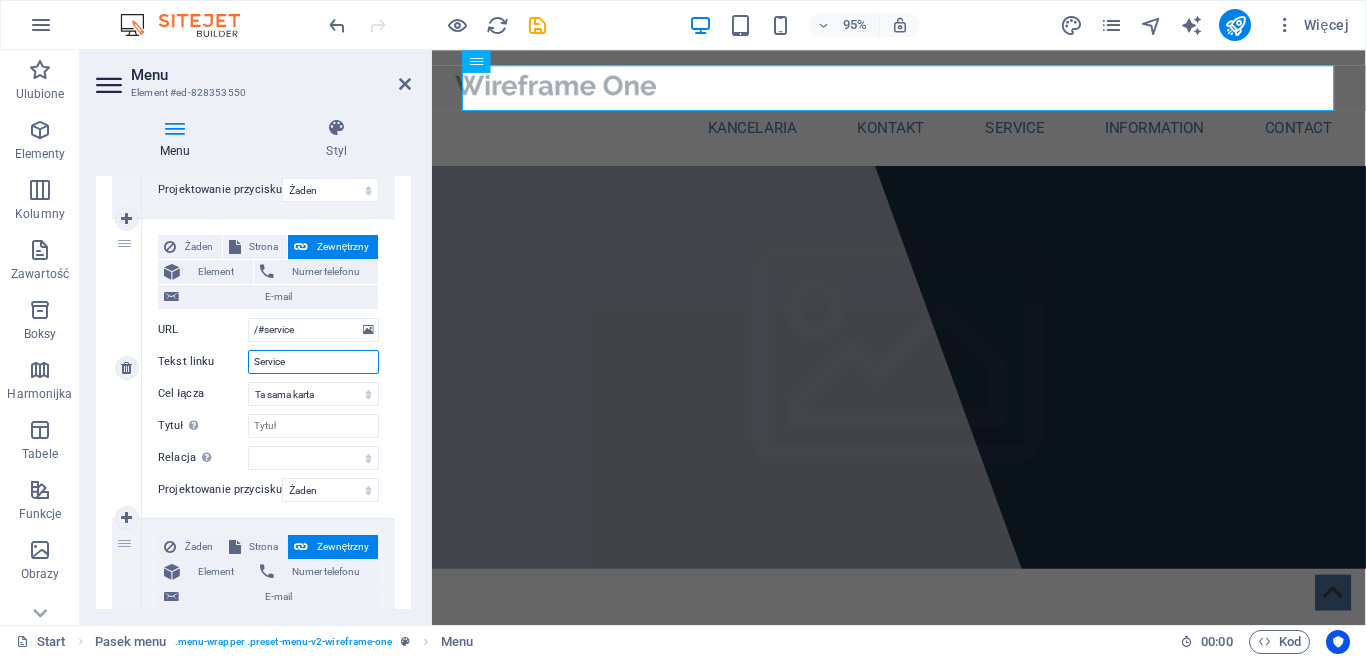 drag, startPoint x: 292, startPoint y: 361, endPoint x: 223, endPoint y: 357, distance: 69.115845 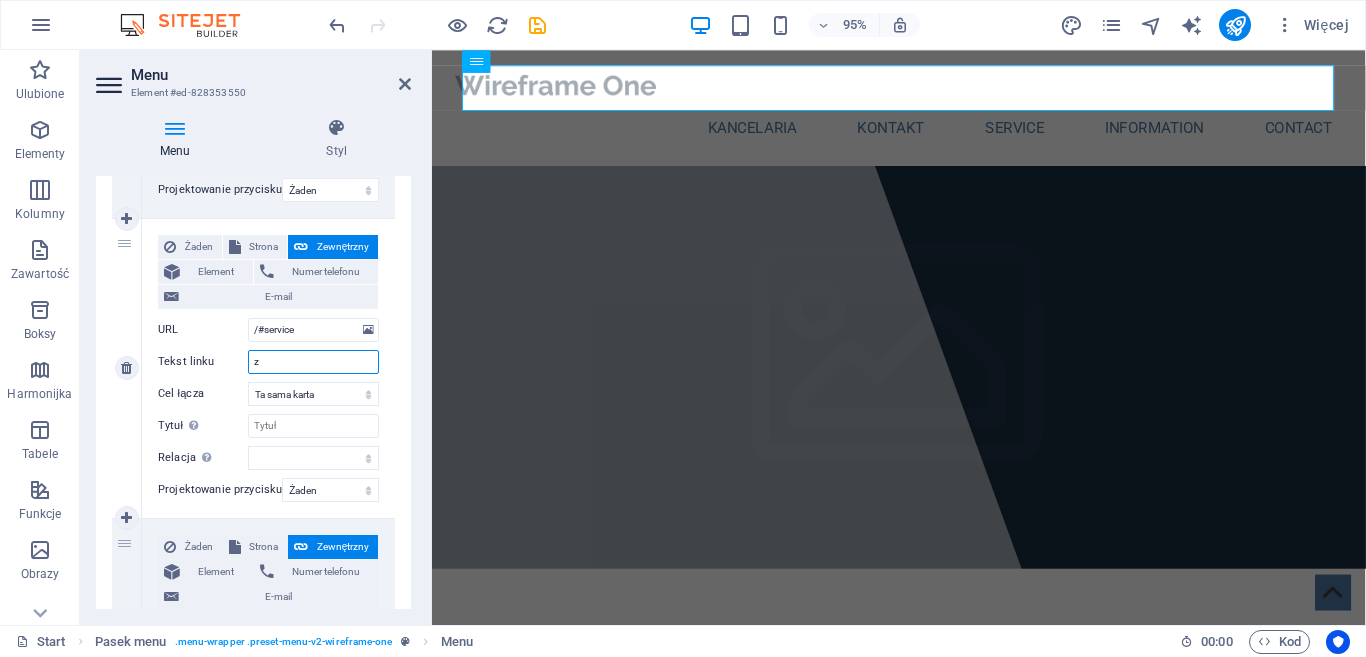 select 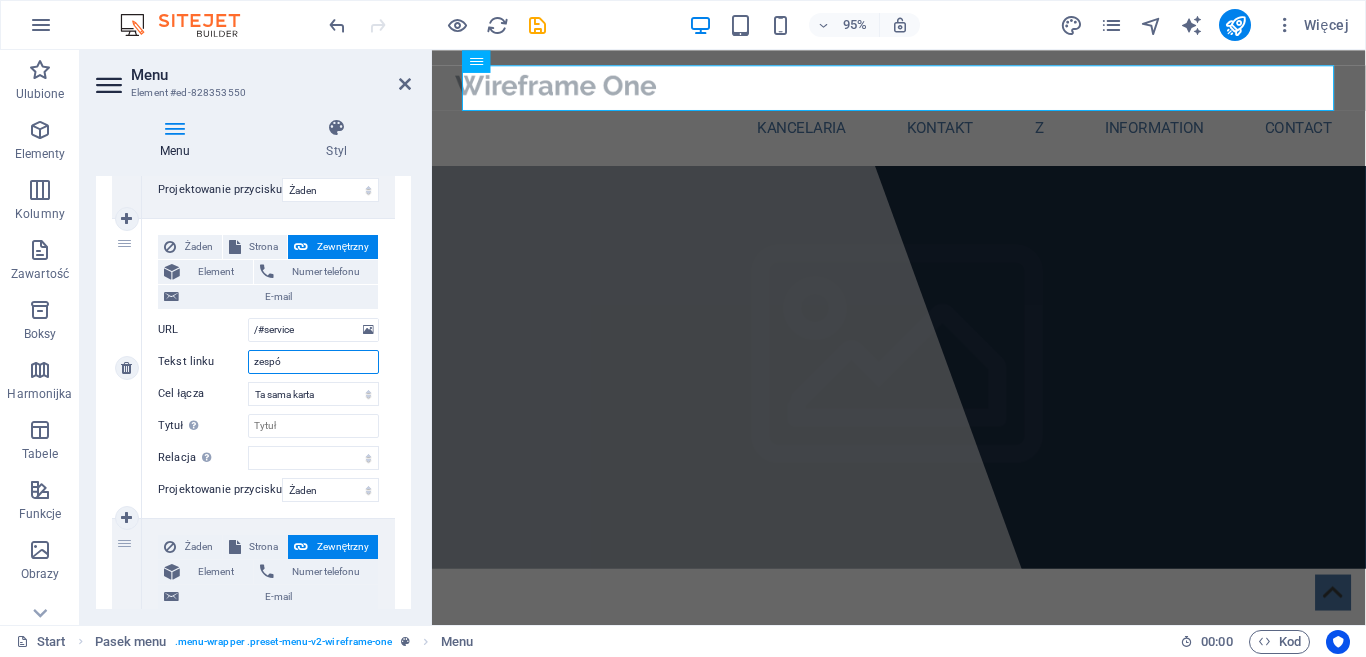 type on "zespól" 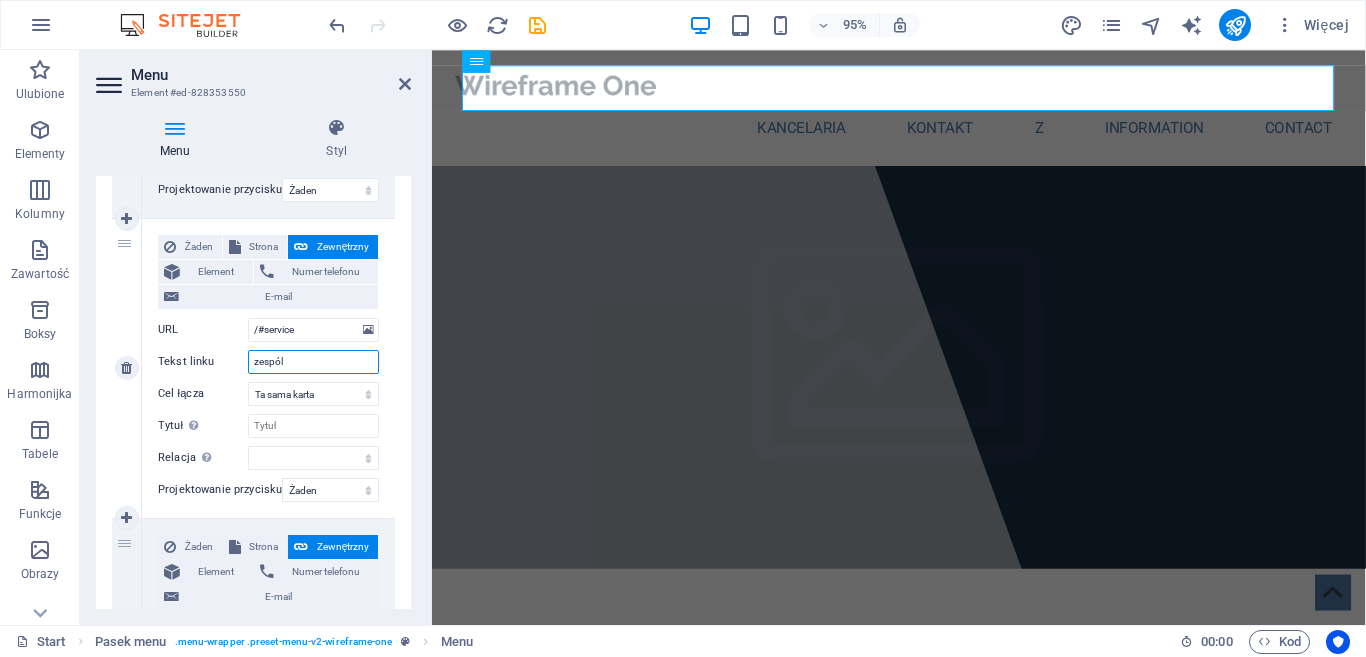 select 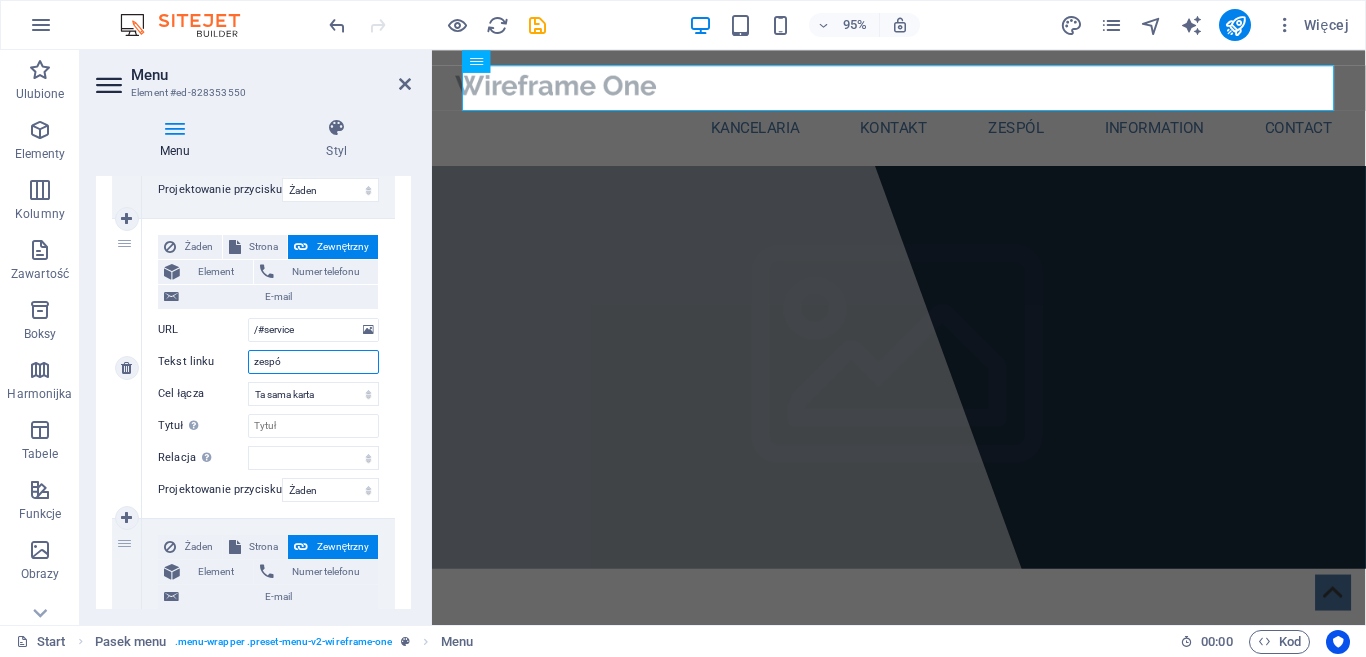 type on "zespół" 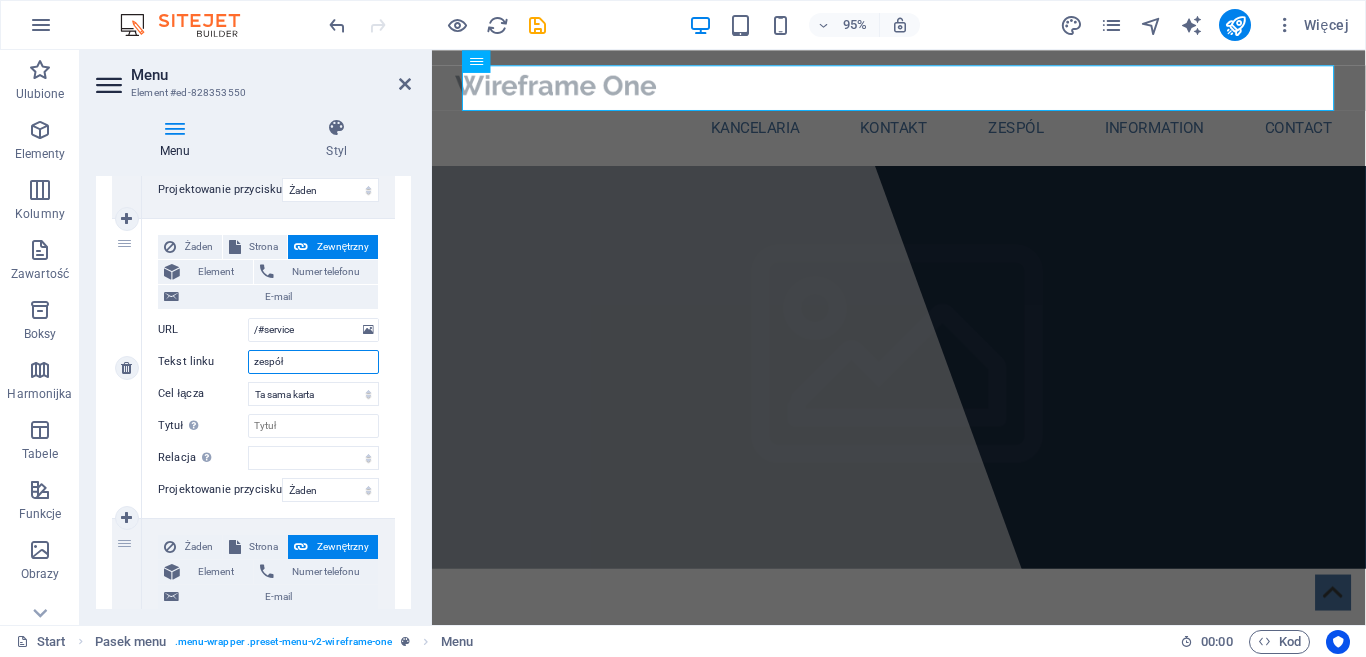 select 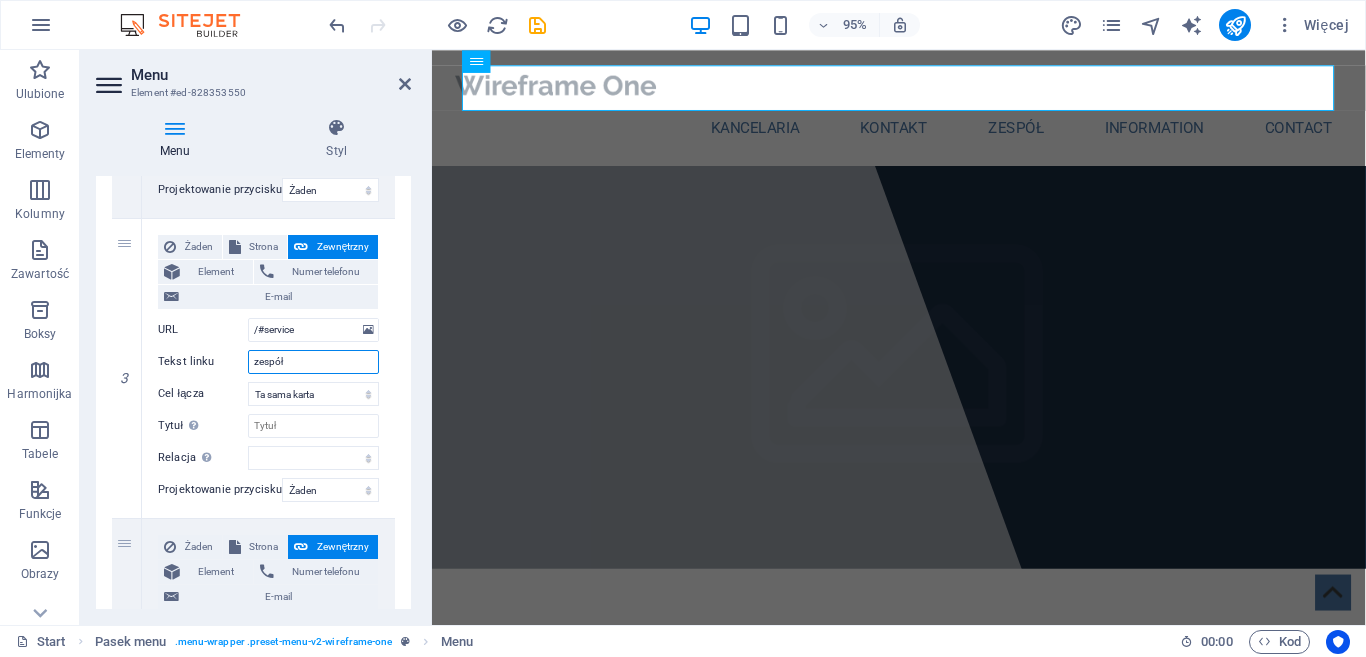 type on "zespół" 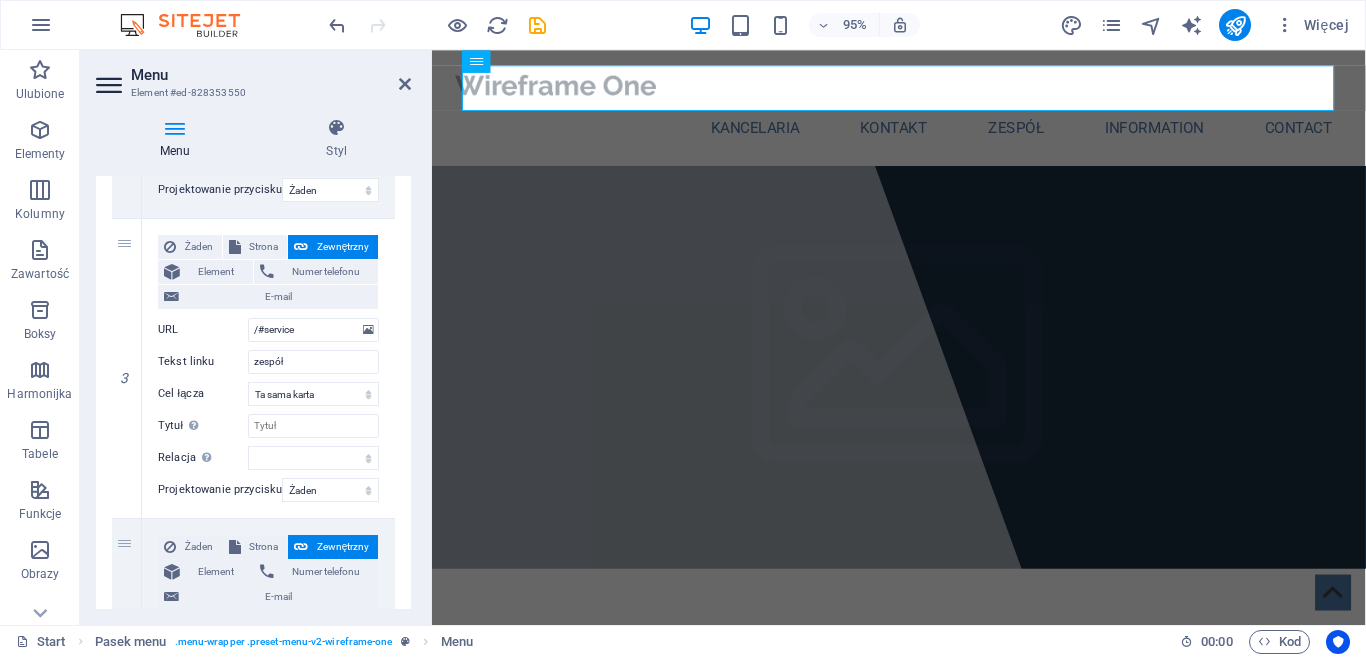 click on "1 [STREET] Zewnętrzny Element Numer telefonu E-mail Strona Start Subpage Legal Notice Privacy Element #[HASH]
URL Numer telefonu E-mail Tekst linku Kontakt Cel łącza Nowa karta Ta sama karta help" at bounding box center [253, 384] 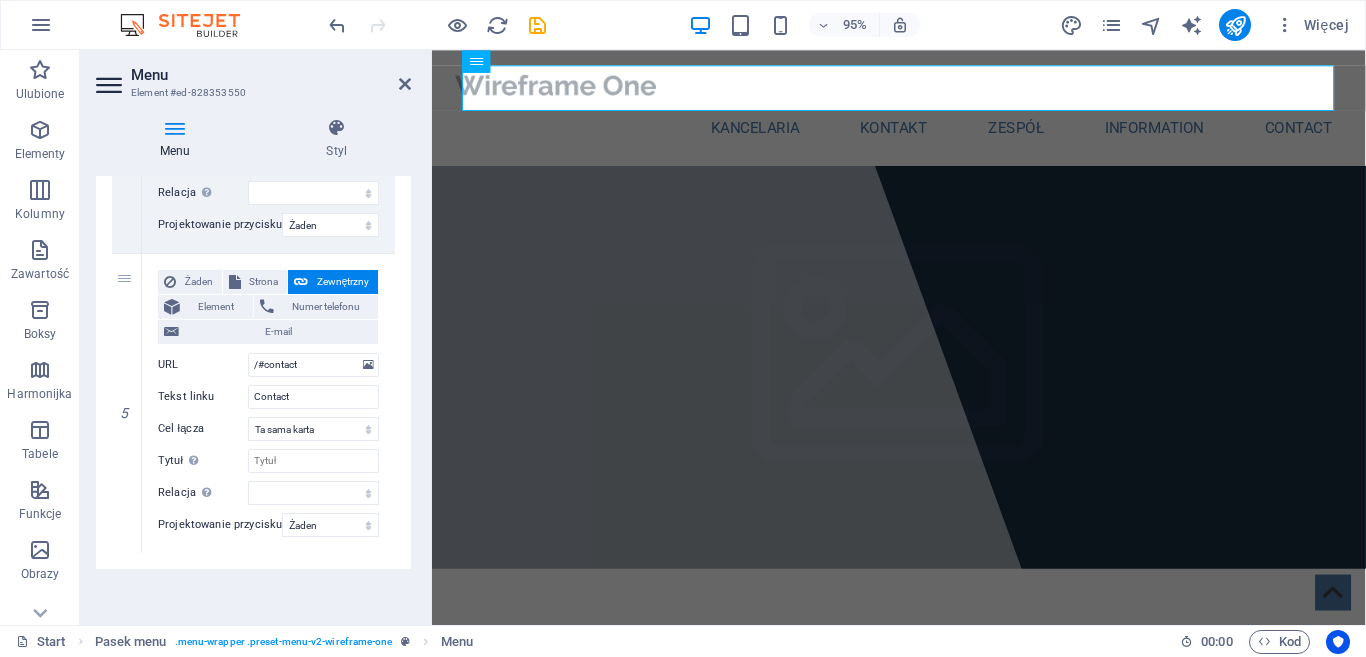 scroll, scrollTop: 1253, scrollLeft: 0, axis: vertical 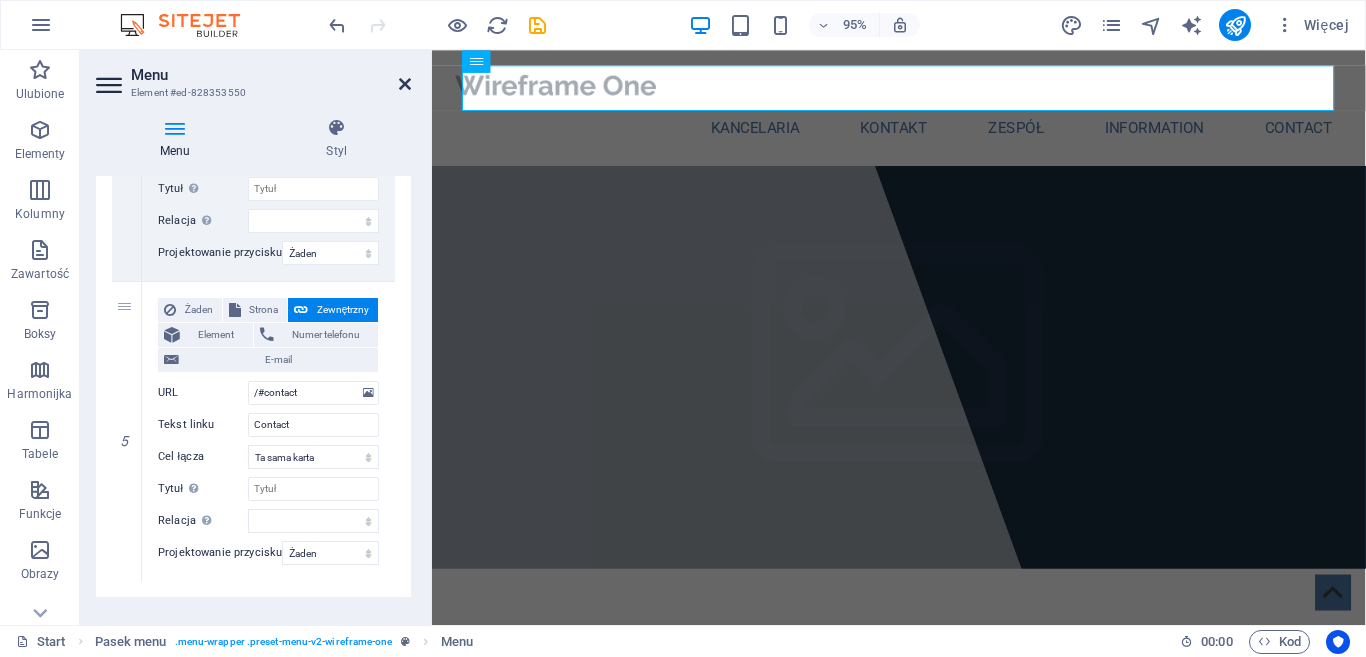 click at bounding box center [405, 84] 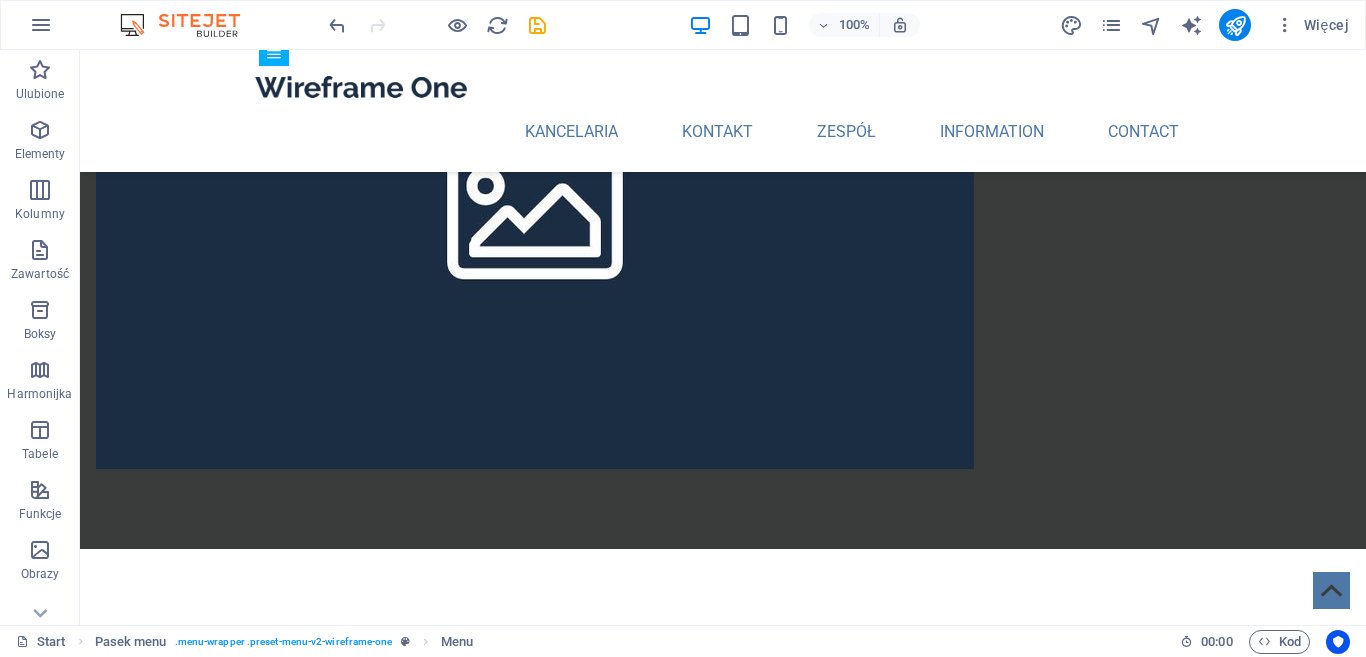 scroll, scrollTop: 1759, scrollLeft: 0, axis: vertical 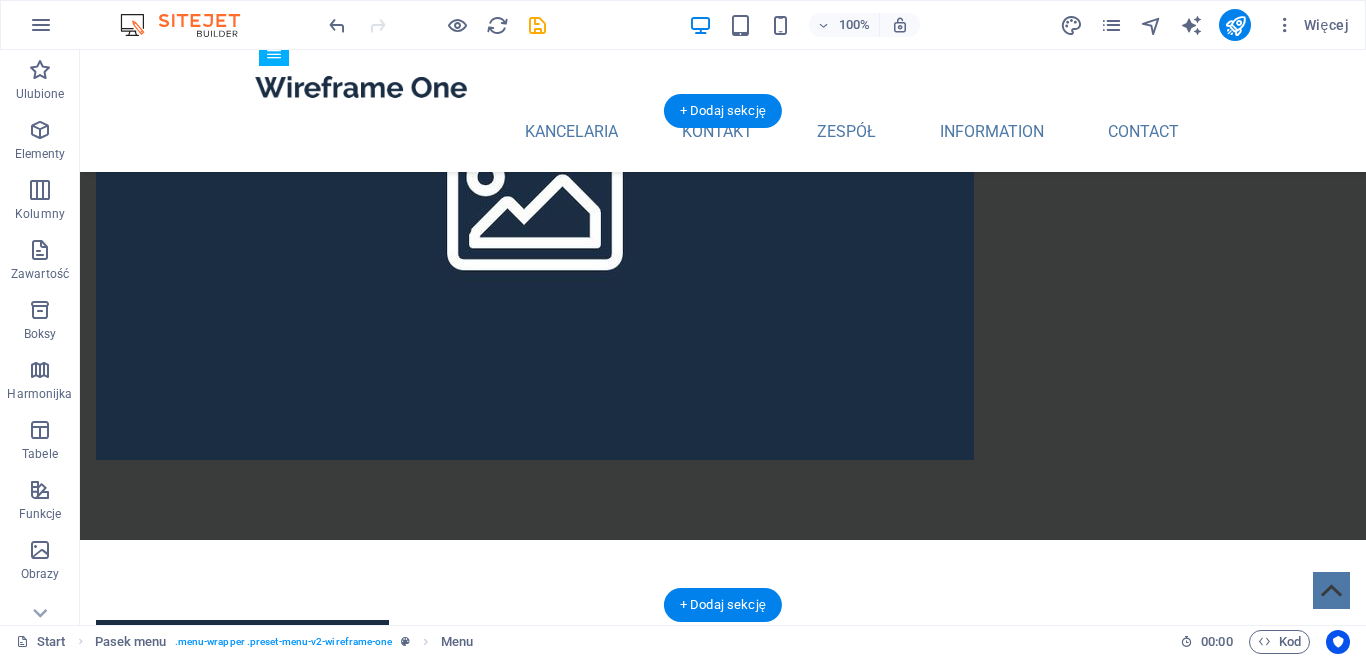 click at bounding box center [723, 2009] 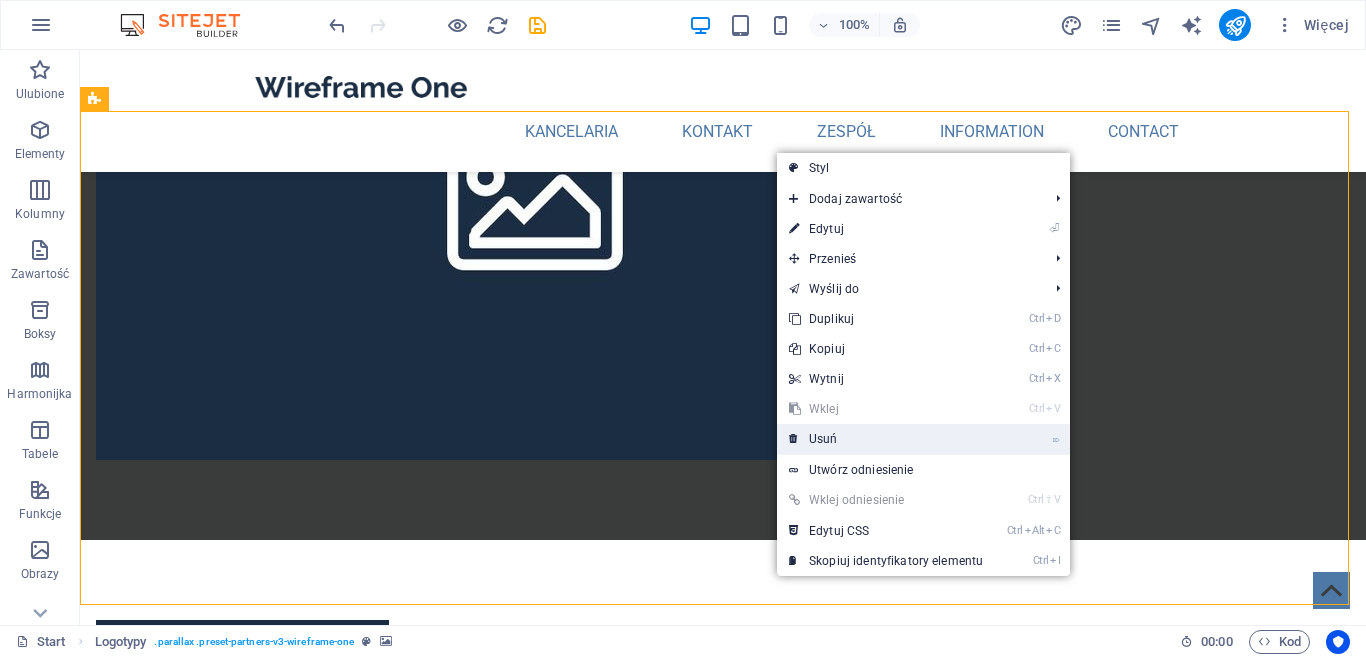 click on "⌦  Usuń" at bounding box center (886, 439) 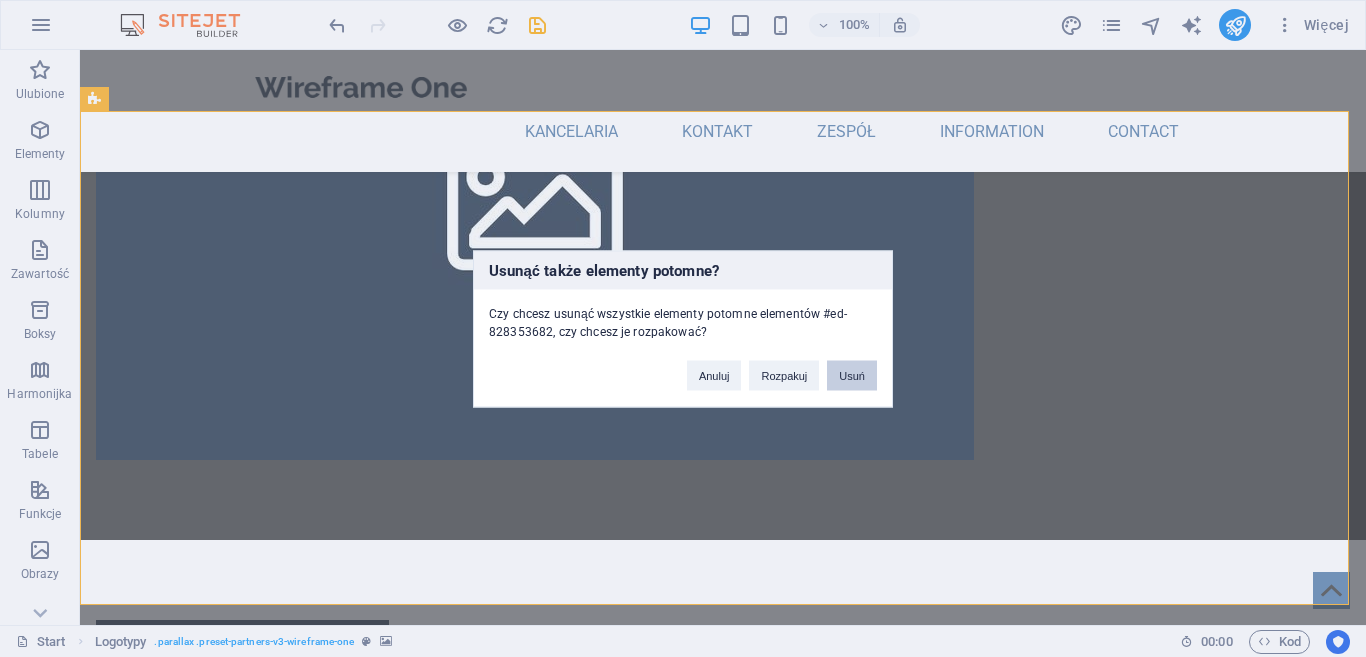 click on "Usuń" at bounding box center (852, 375) 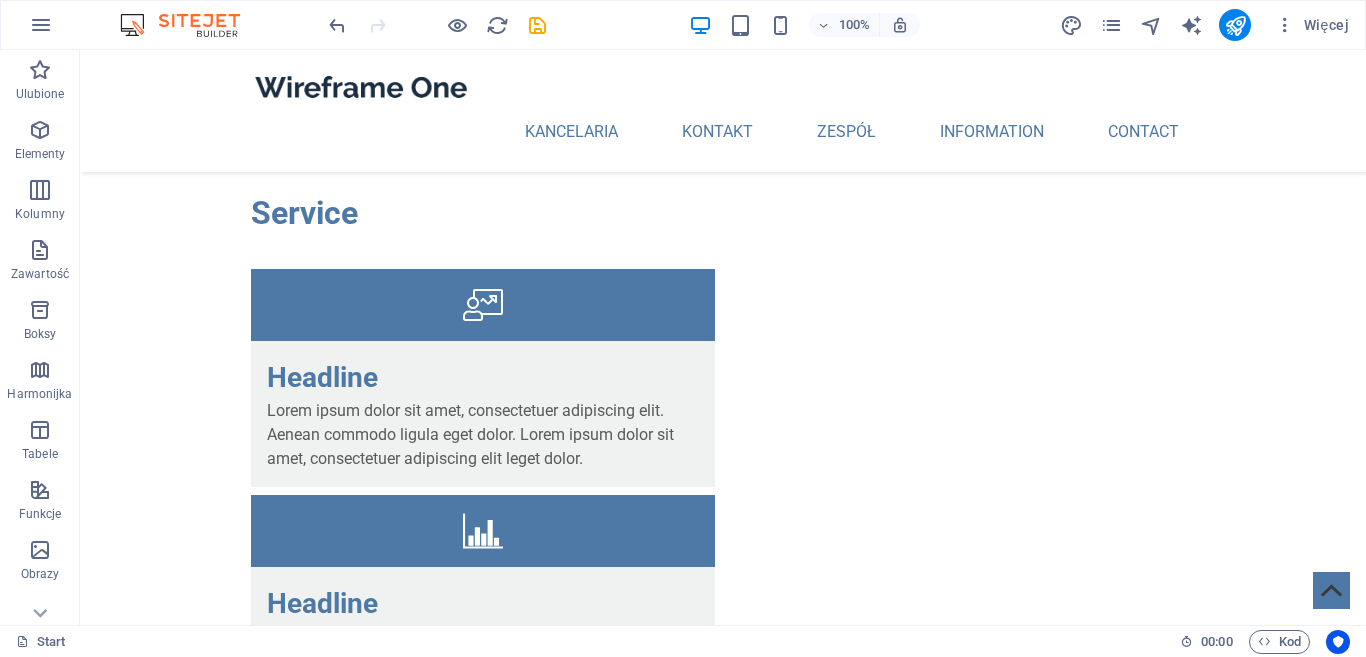 scroll, scrollTop: 3787, scrollLeft: 0, axis: vertical 